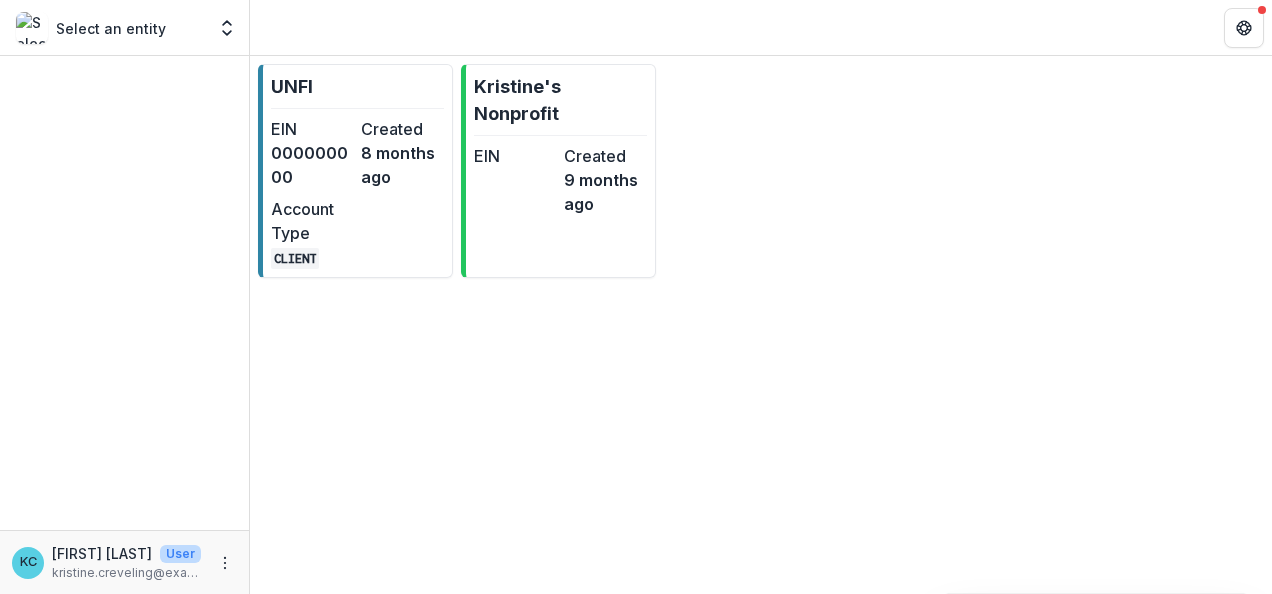 scroll, scrollTop: 0, scrollLeft: 0, axis: both 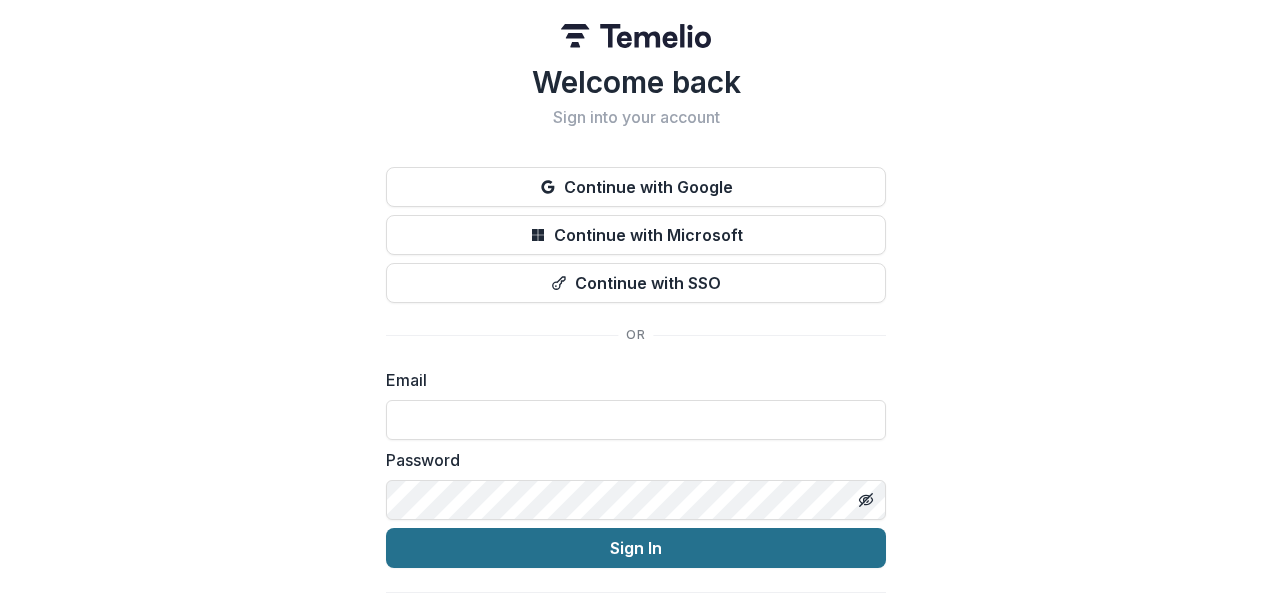 type on "**********" 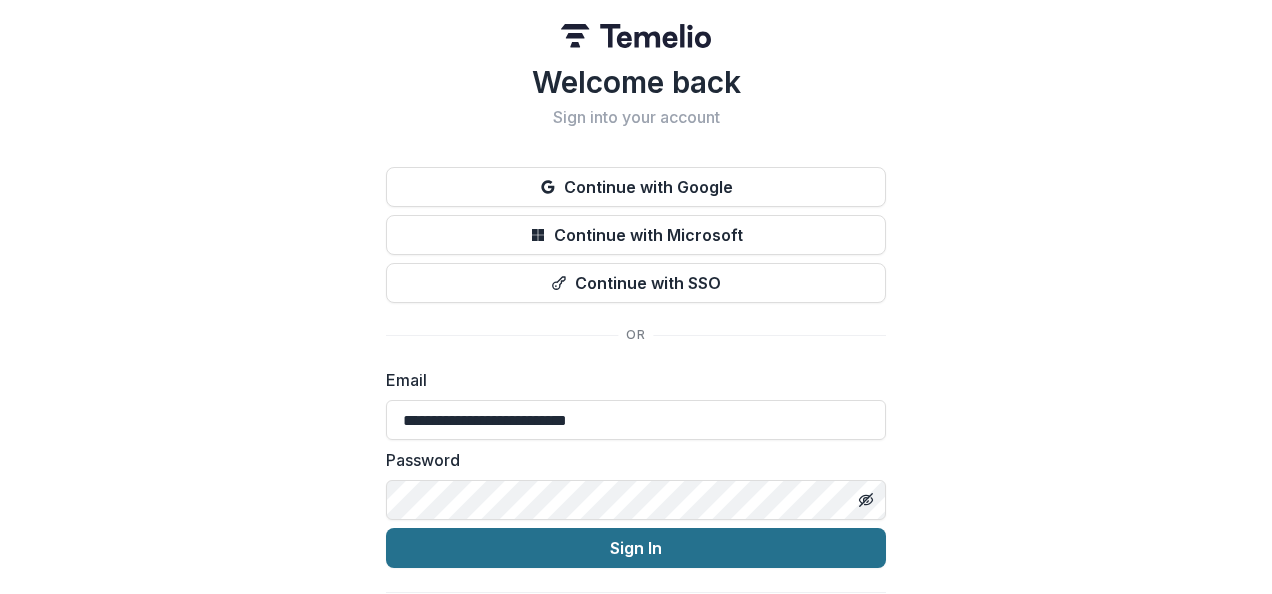 click on "Sign In" at bounding box center [636, 548] 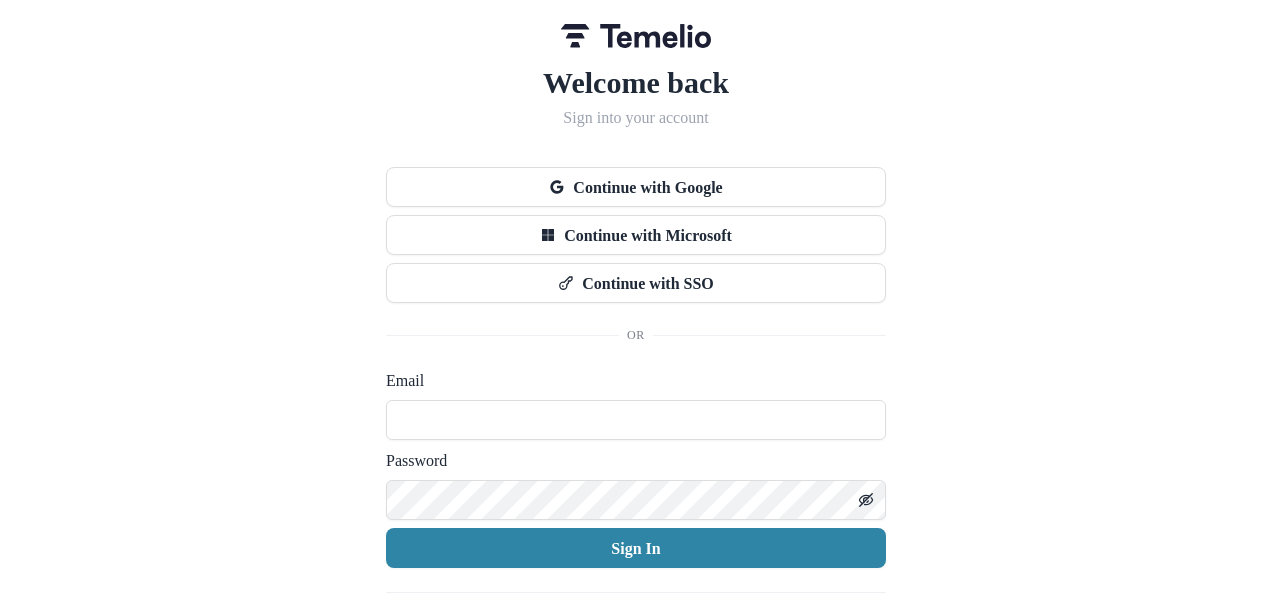 scroll, scrollTop: 0, scrollLeft: 0, axis: both 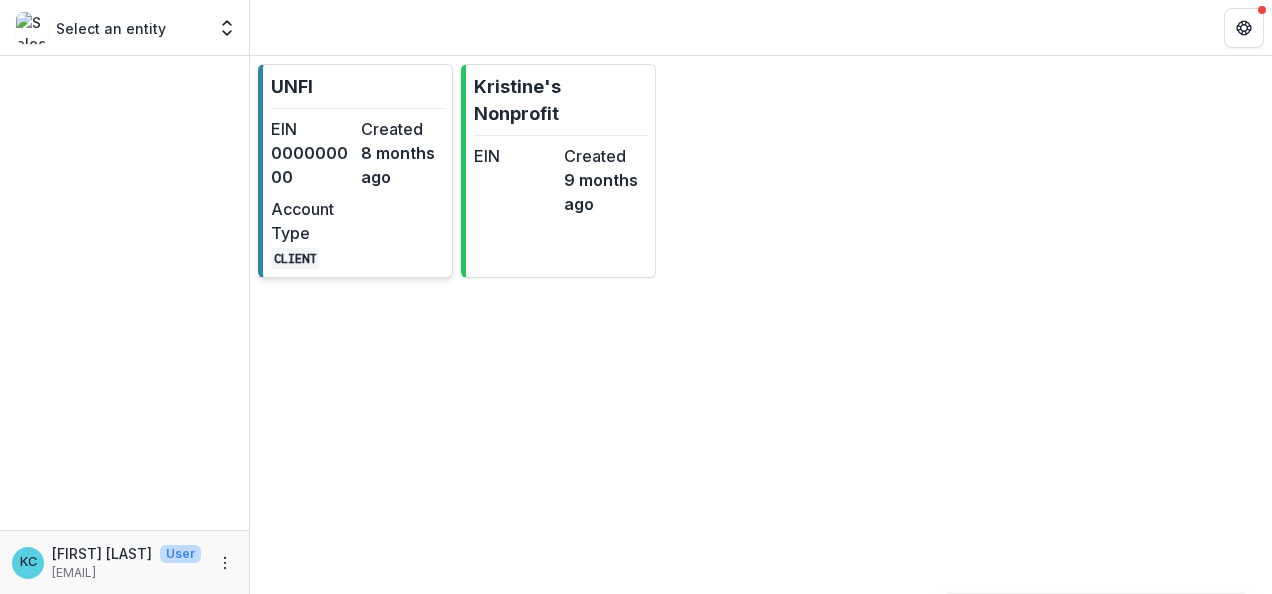 click on "[EIN] [NUMBER] [DATE] [ACCOUNT_TYPE] [CLIENT]" at bounding box center [357, 193] 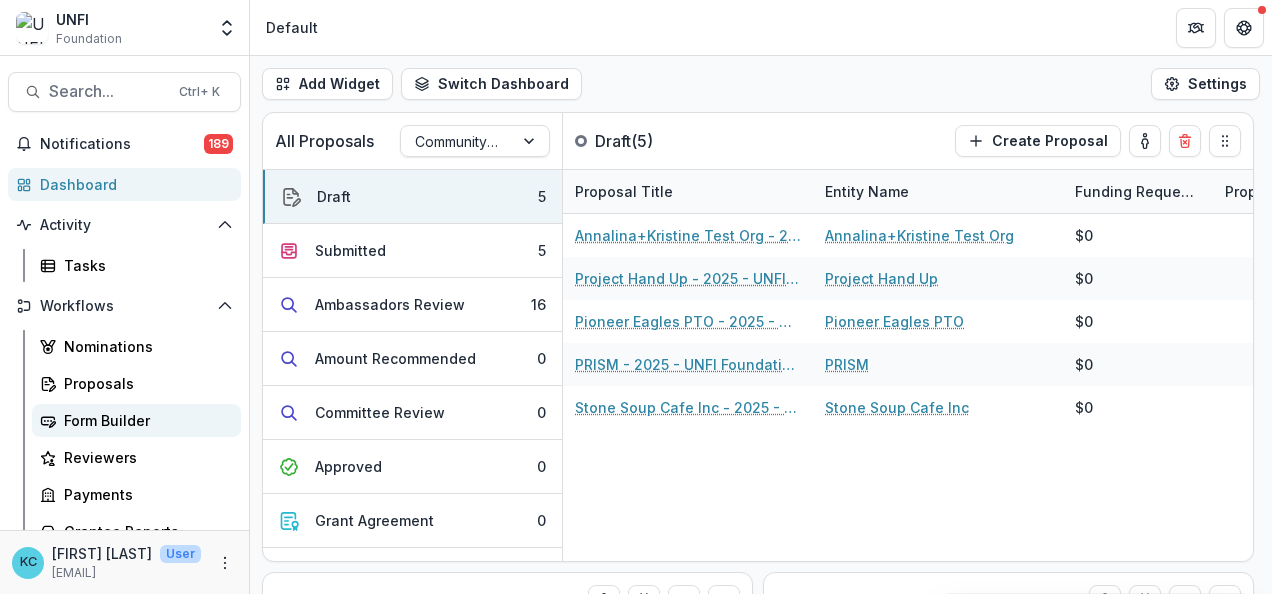 scroll, scrollTop: 156, scrollLeft: 0, axis: vertical 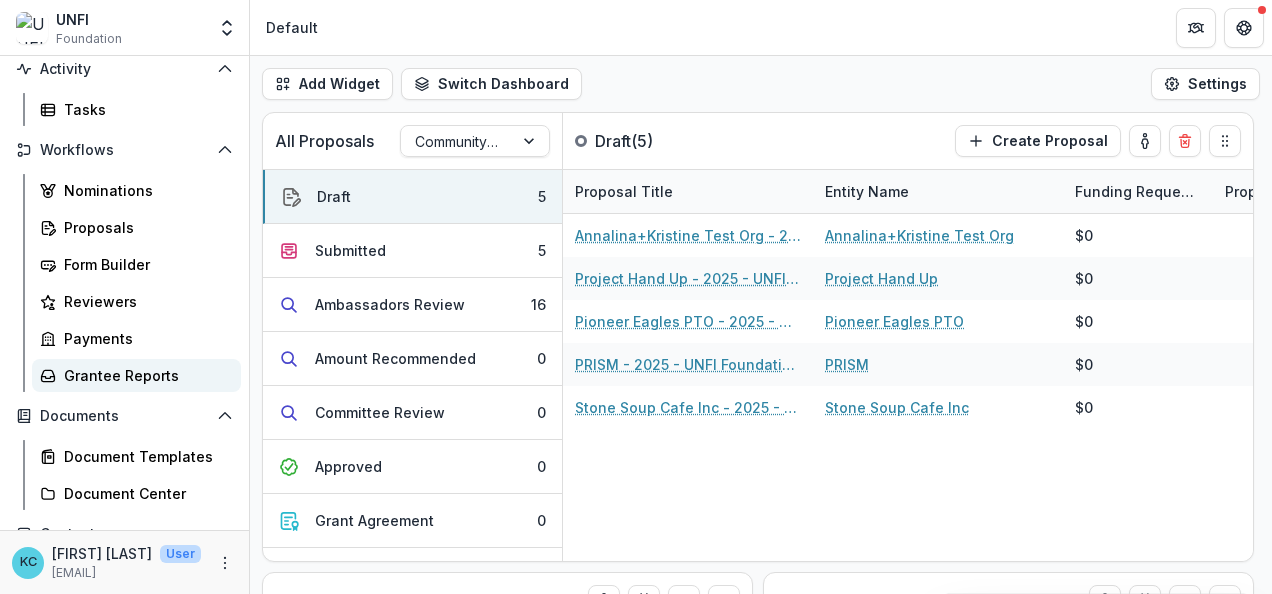 click on "Grantee Reports" at bounding box center (144, 375) 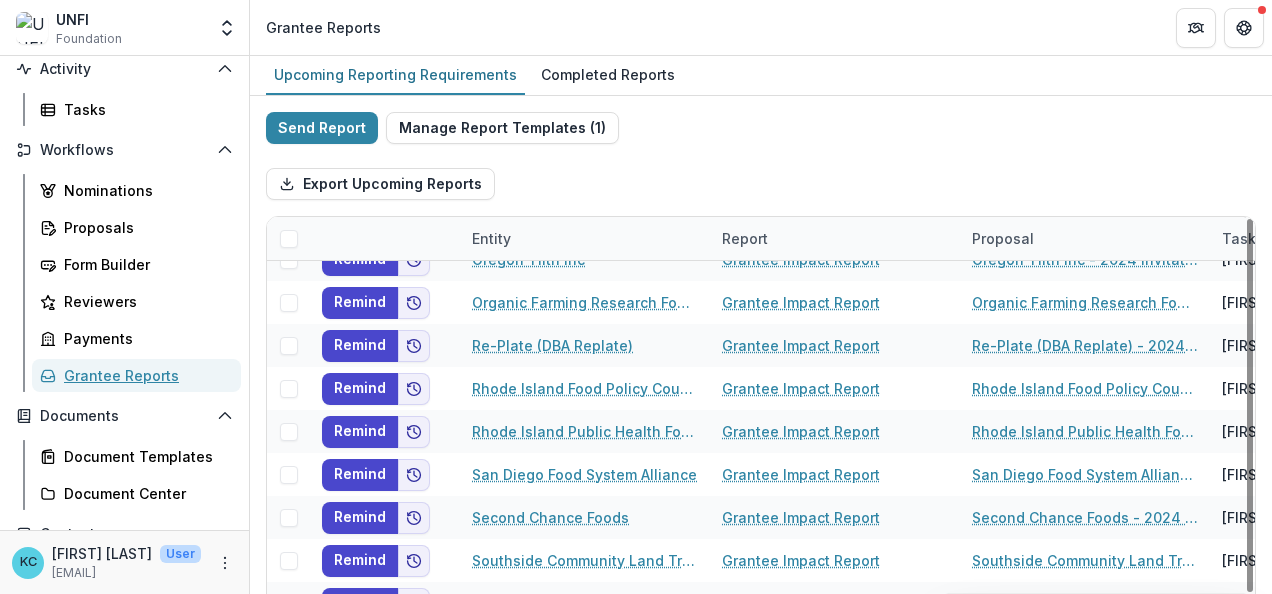 scroll, scrollTop: 685, scrollLeft: 0, axis: vertical 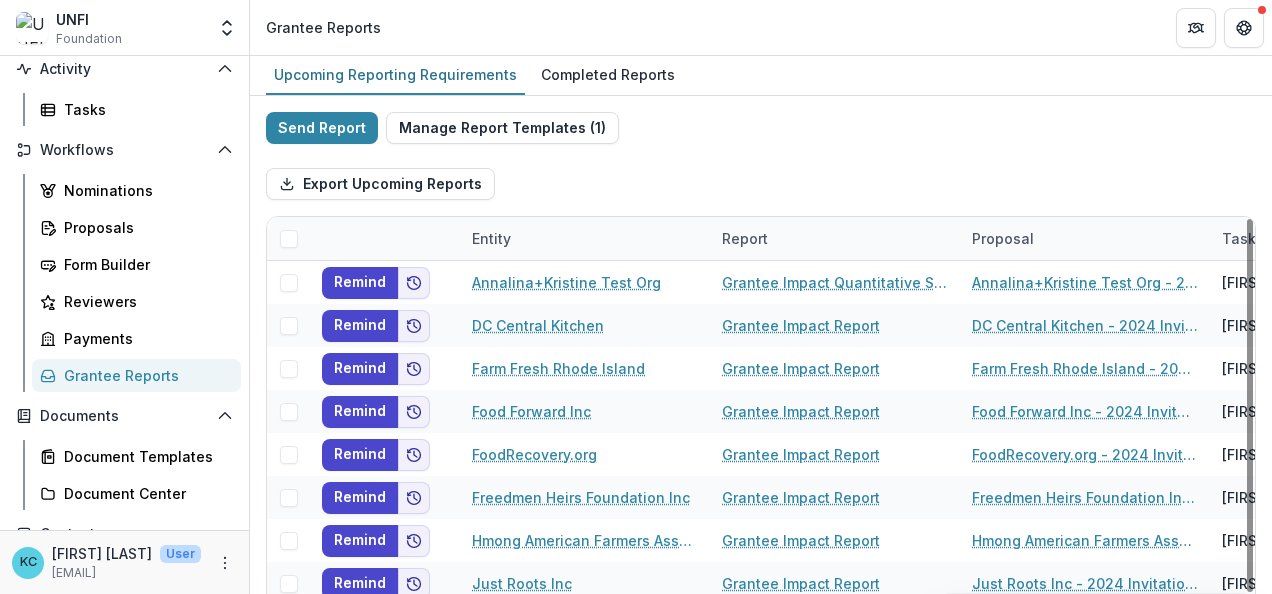 click on "Entity" at bounding box center [491, 238] 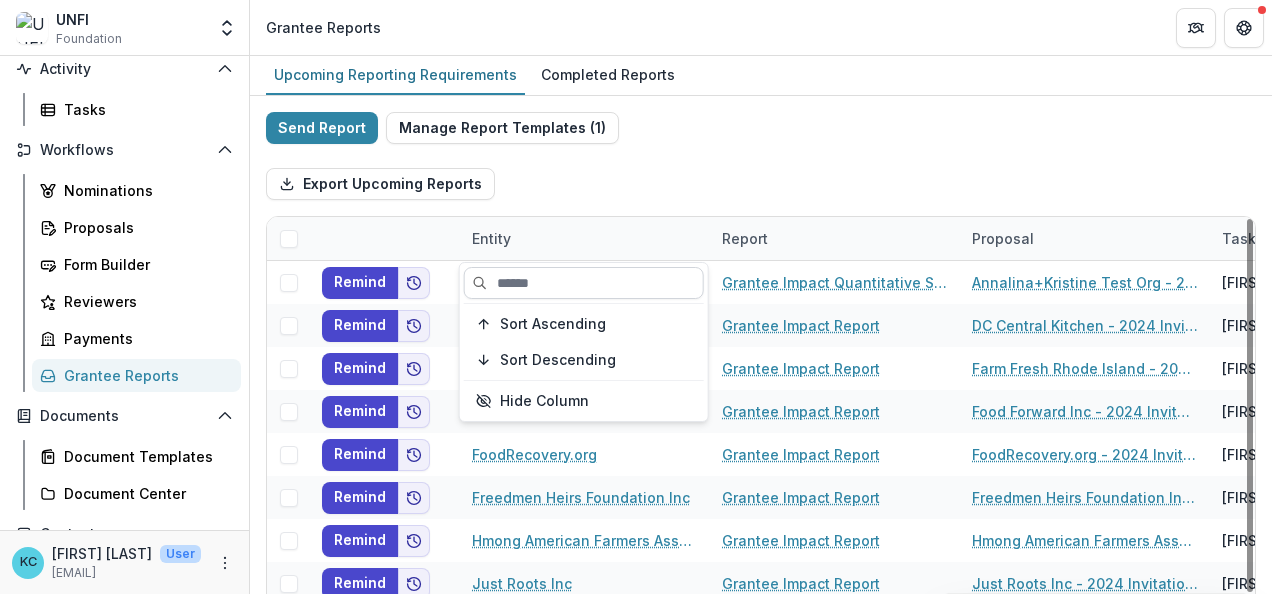 click at bounding box center (584, 283) 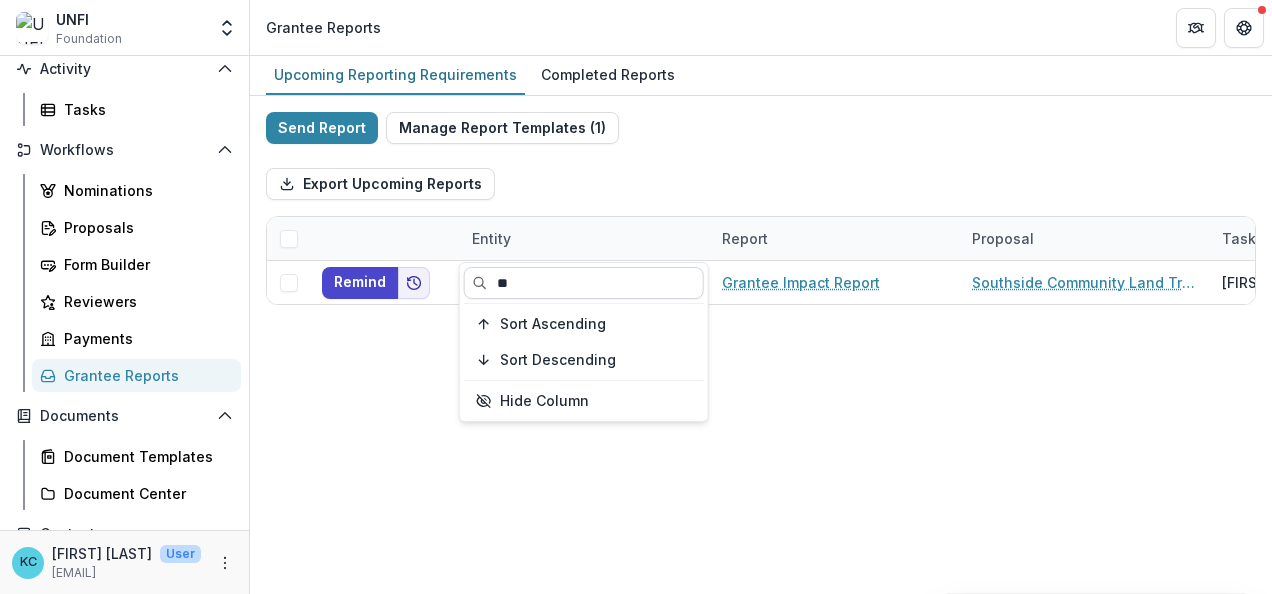 type on "*" 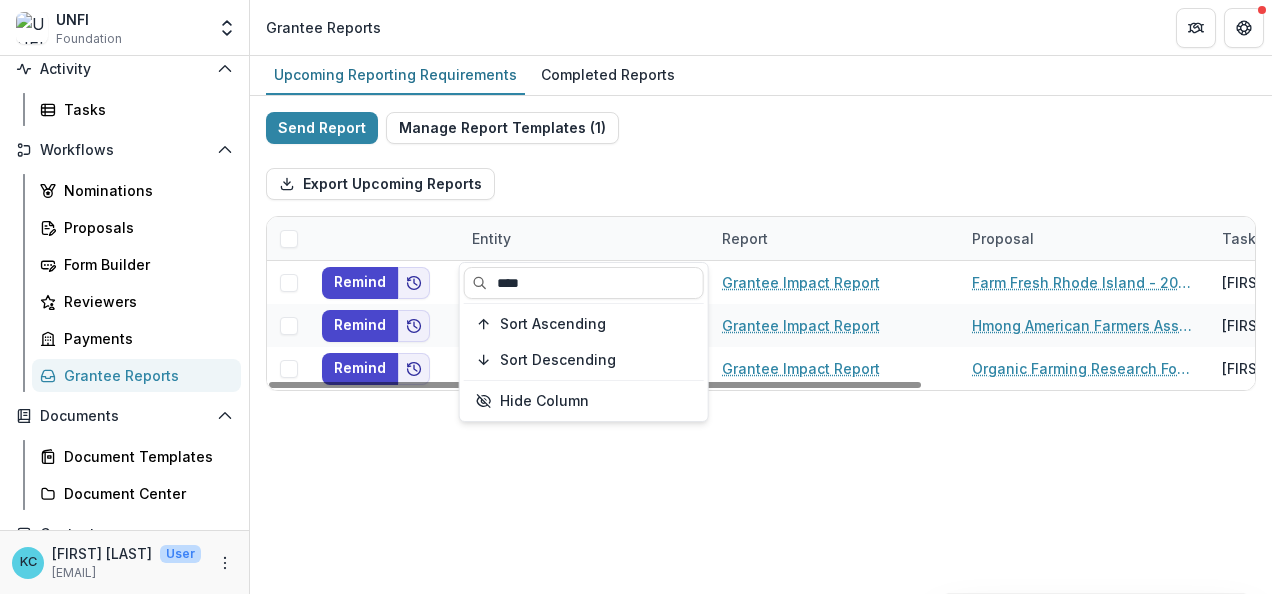 type on "****" 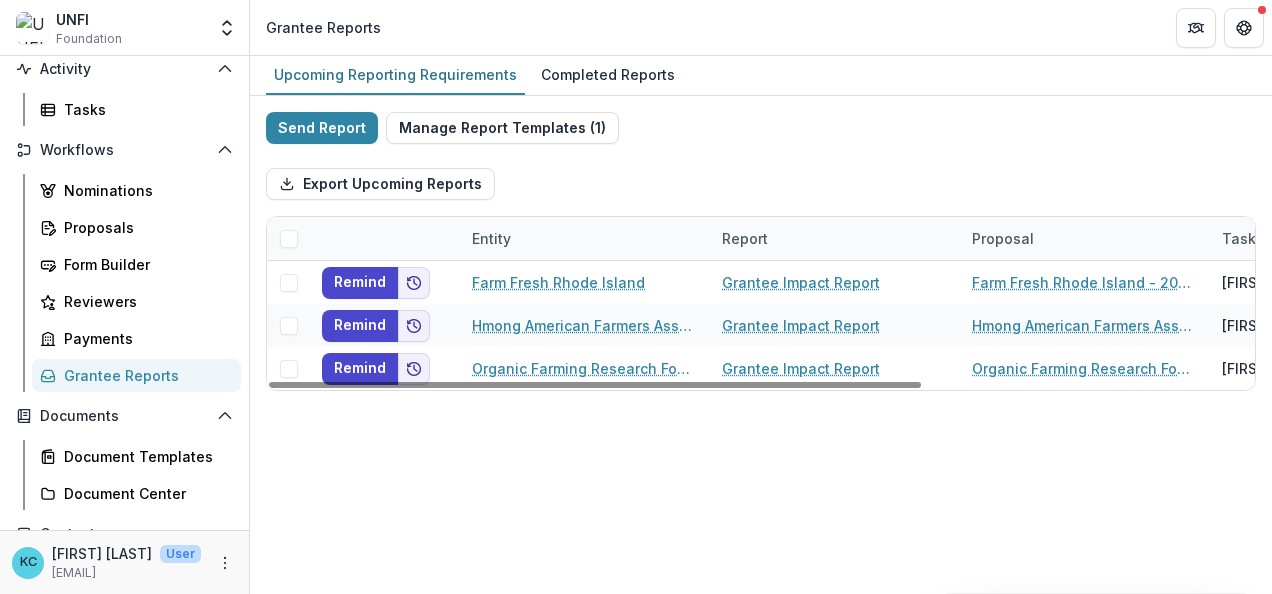 click on "Export Upcoming Reports" at bounding box center (761, 184) 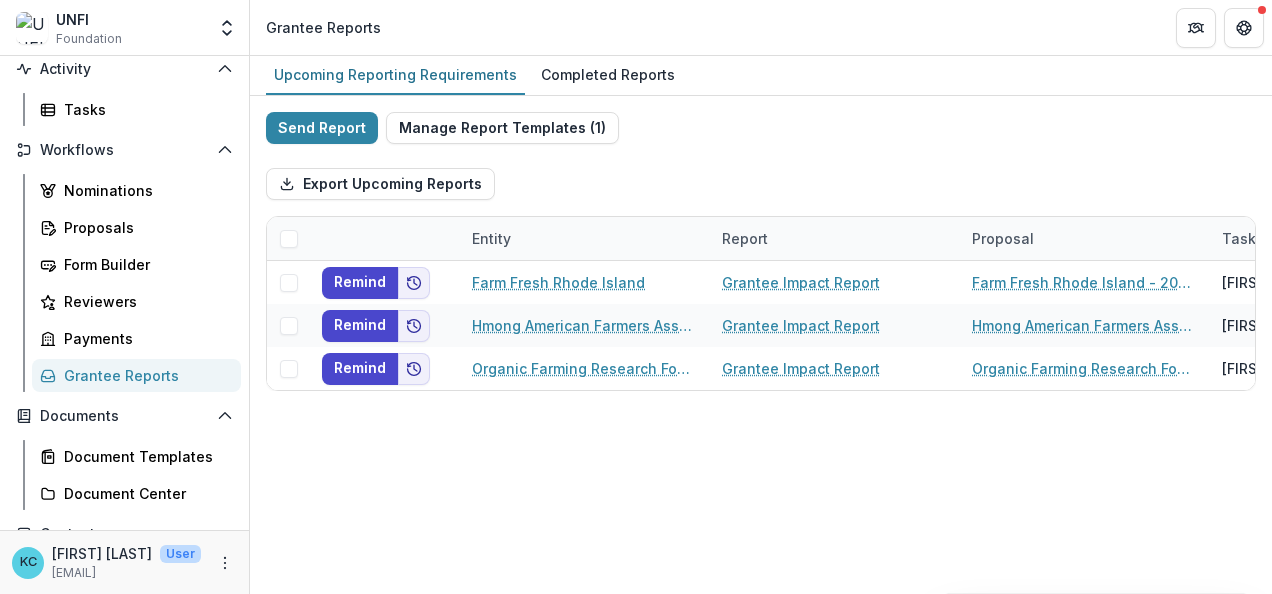 click on "Grantee Reports" at bounding box center (144, 375) 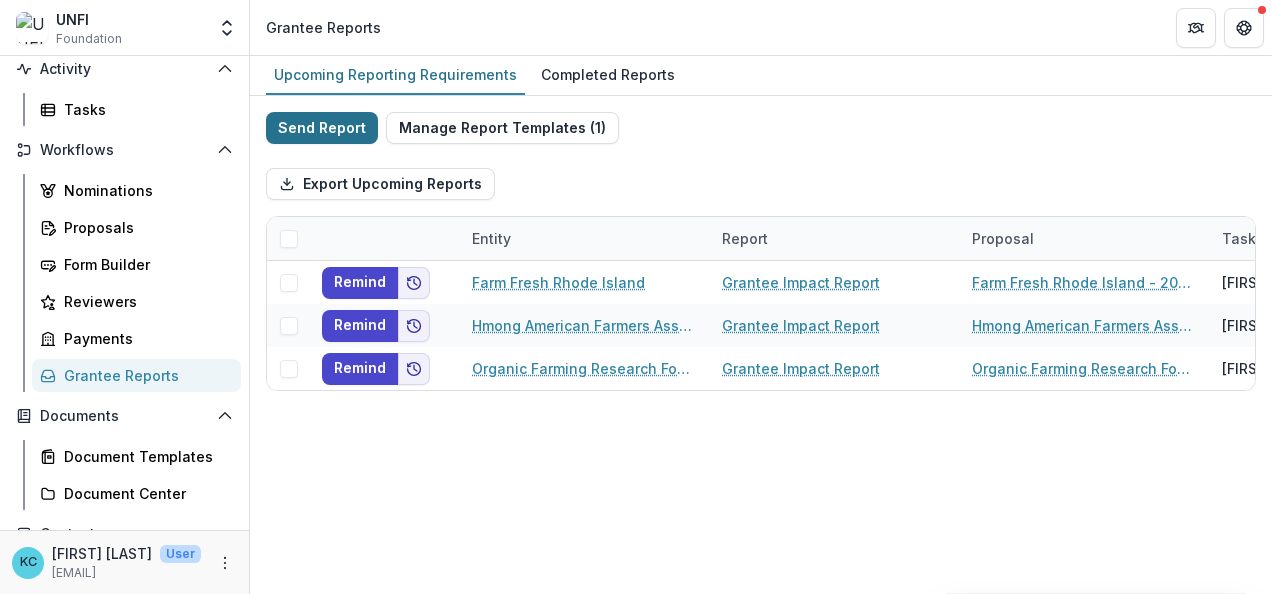 click on "Send Report" at bounding box center [322, 128] 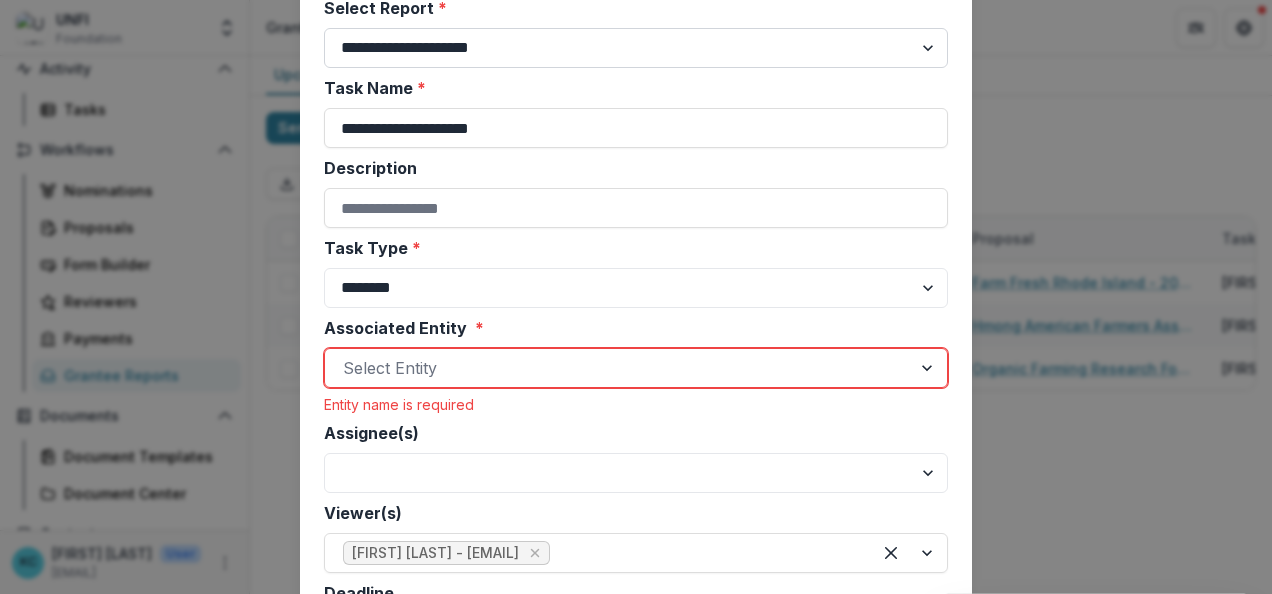scroll, scrollTop: 225, scrollLeft: 0, axis: vertical 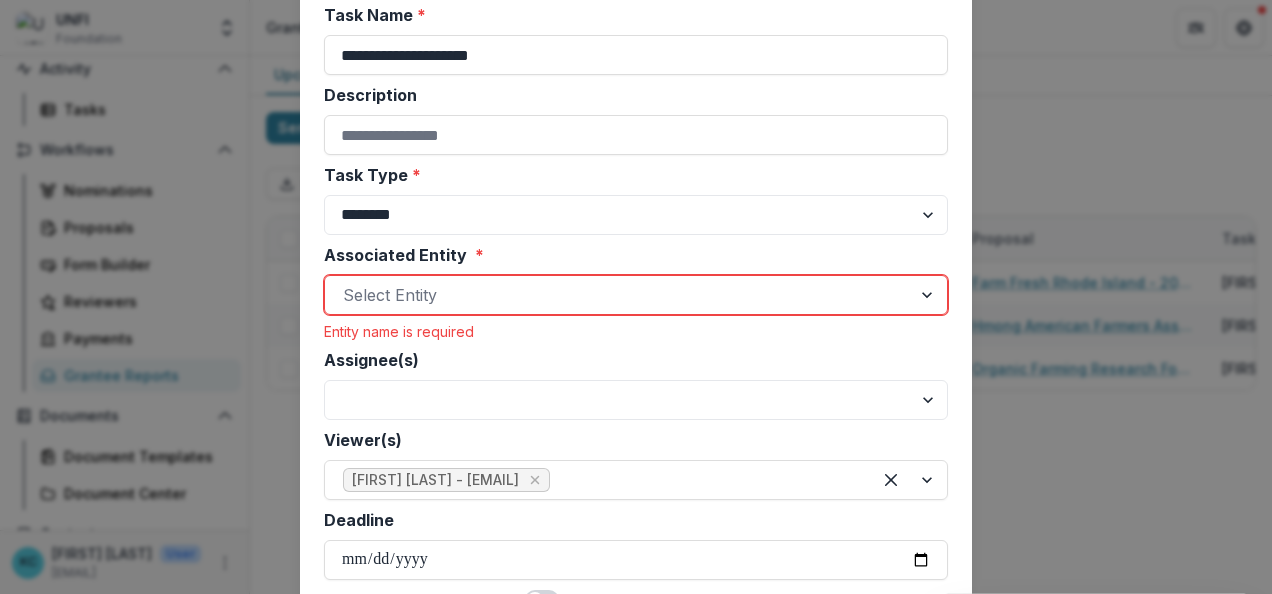 click at bounding box center (618, 295) 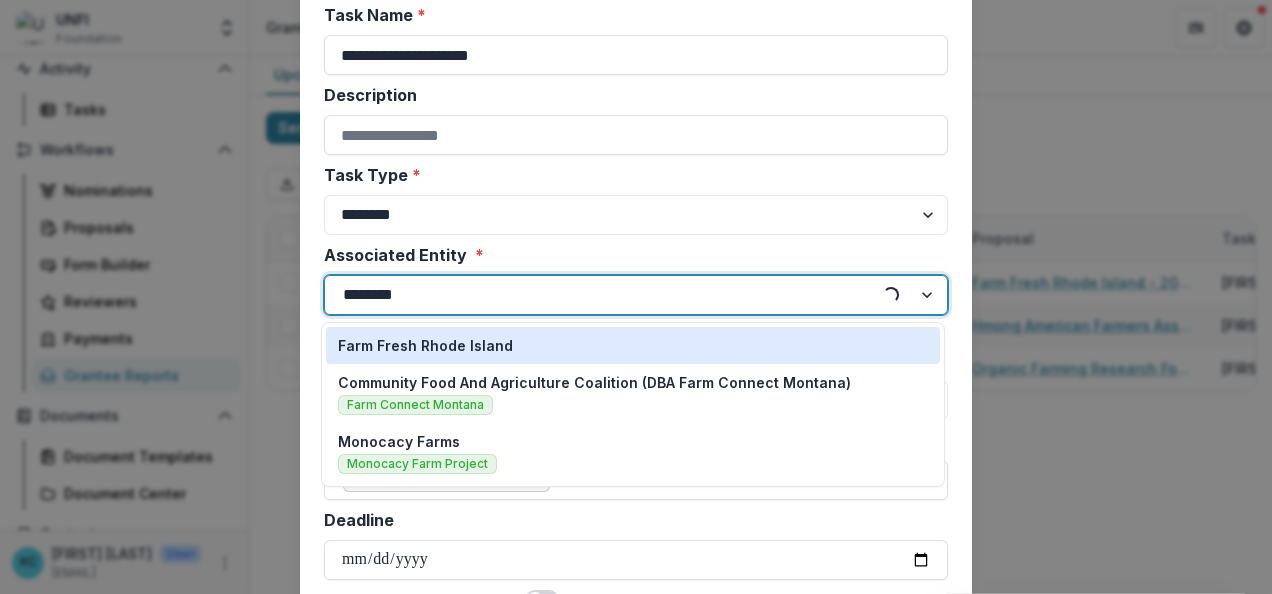 type on "*********" 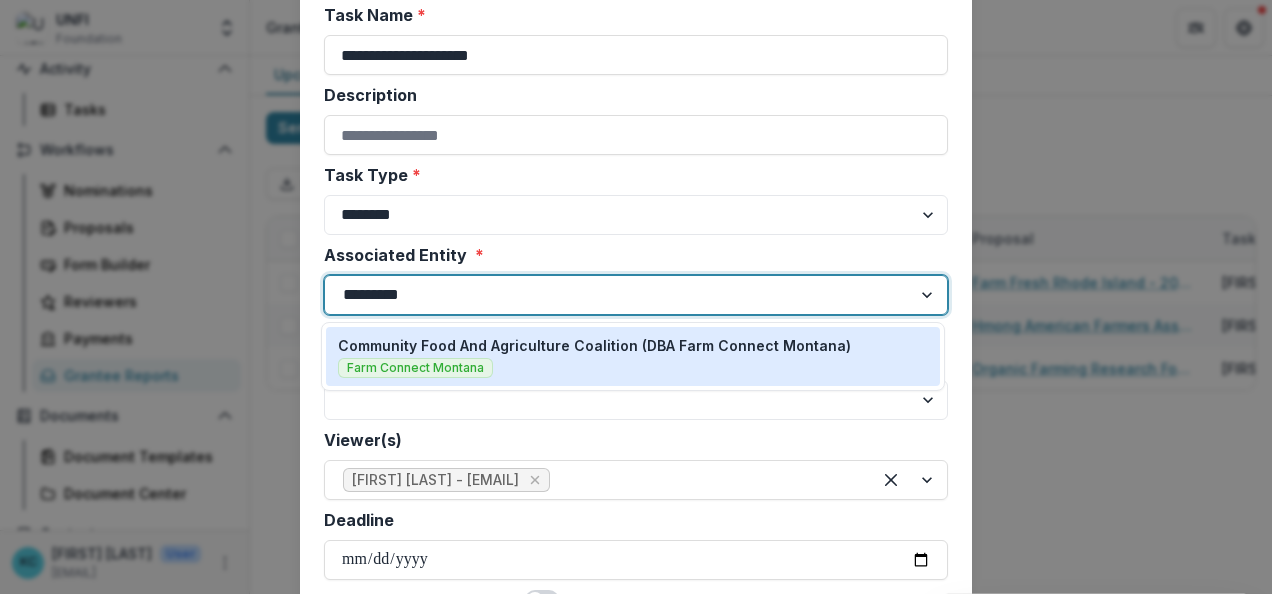 click on "Community Food And Agriculture Coalition (DBA Farm Connect Montana)" at bounding box center [594, 345] 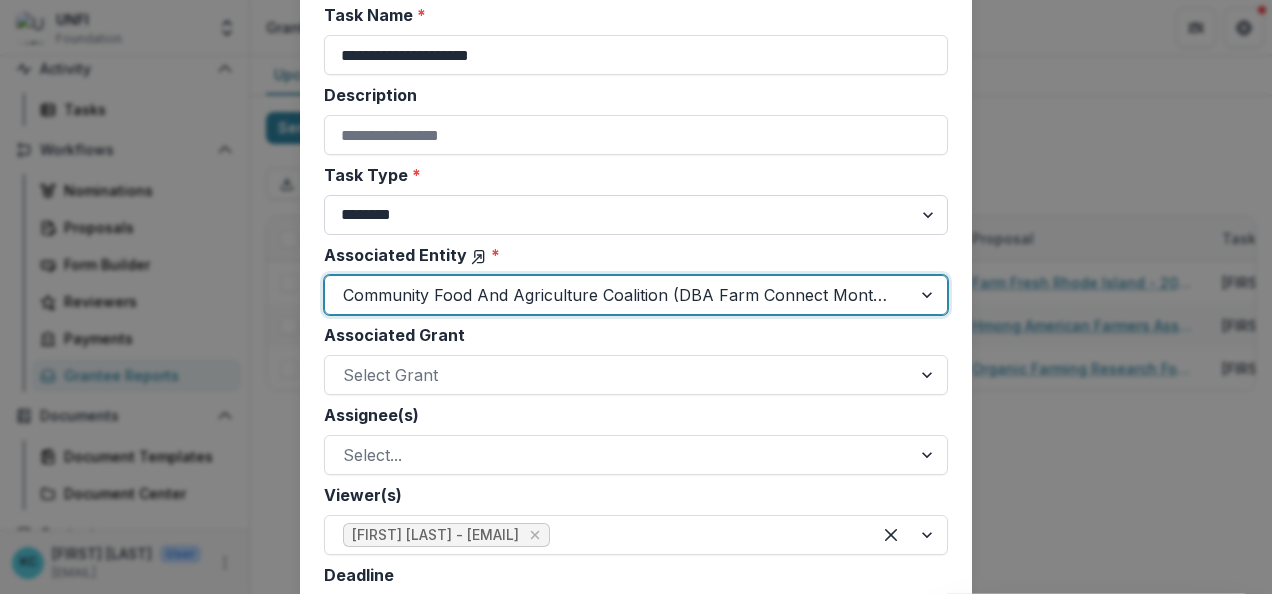 scroll, scrollTop: 350, scrollLeft: 0, axis: vertical 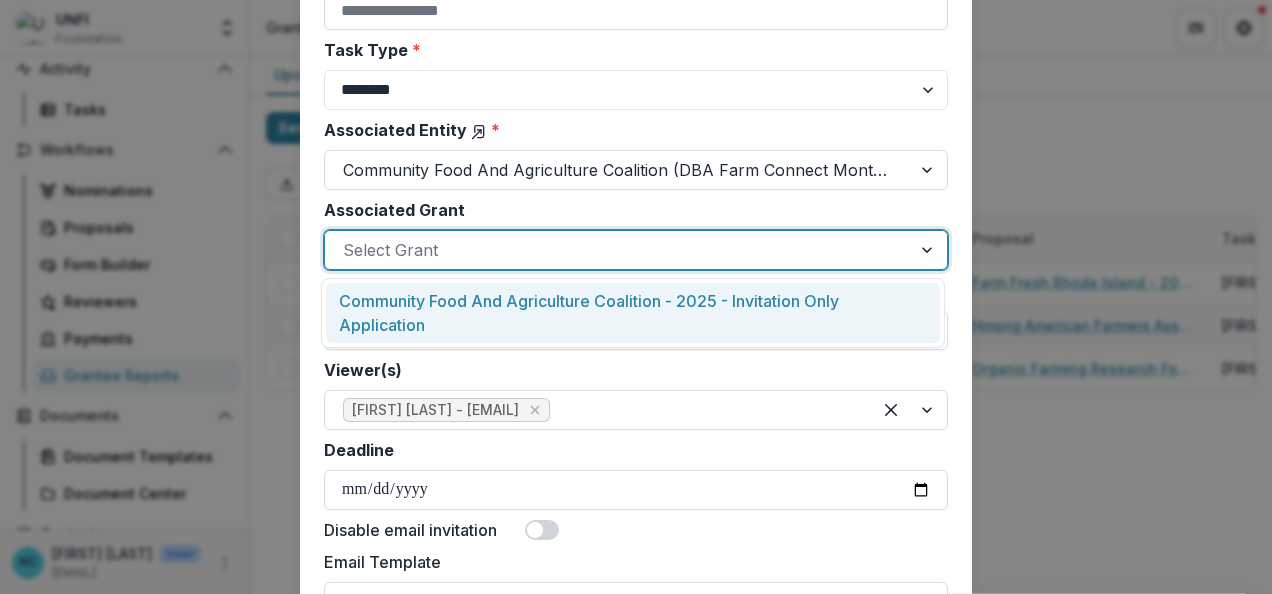 click at bounding box center [618, 250] 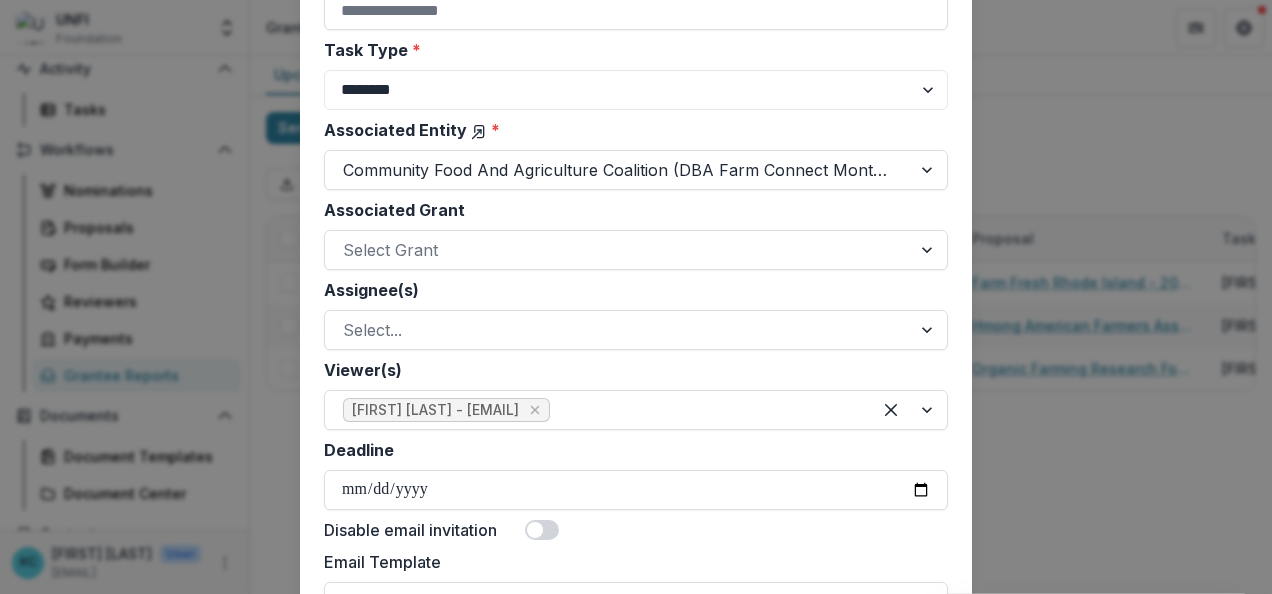 click on "**********" at bounding box center [636, 297] 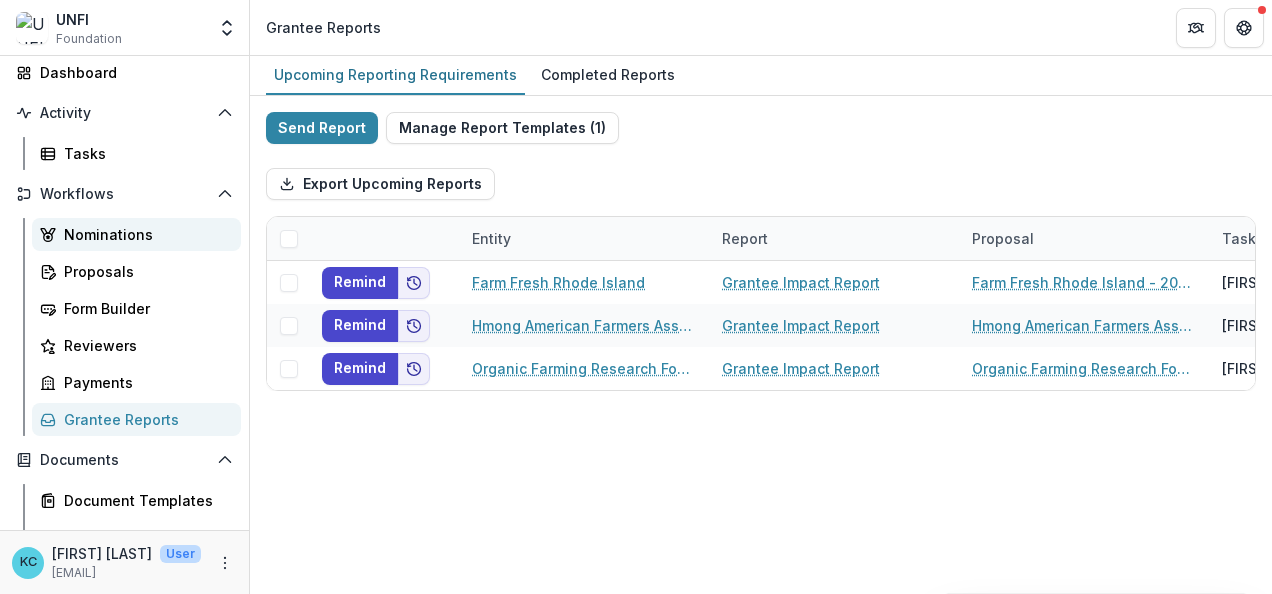scroll, scrollTop: 352, scrollLeft: 0, axis: vertical 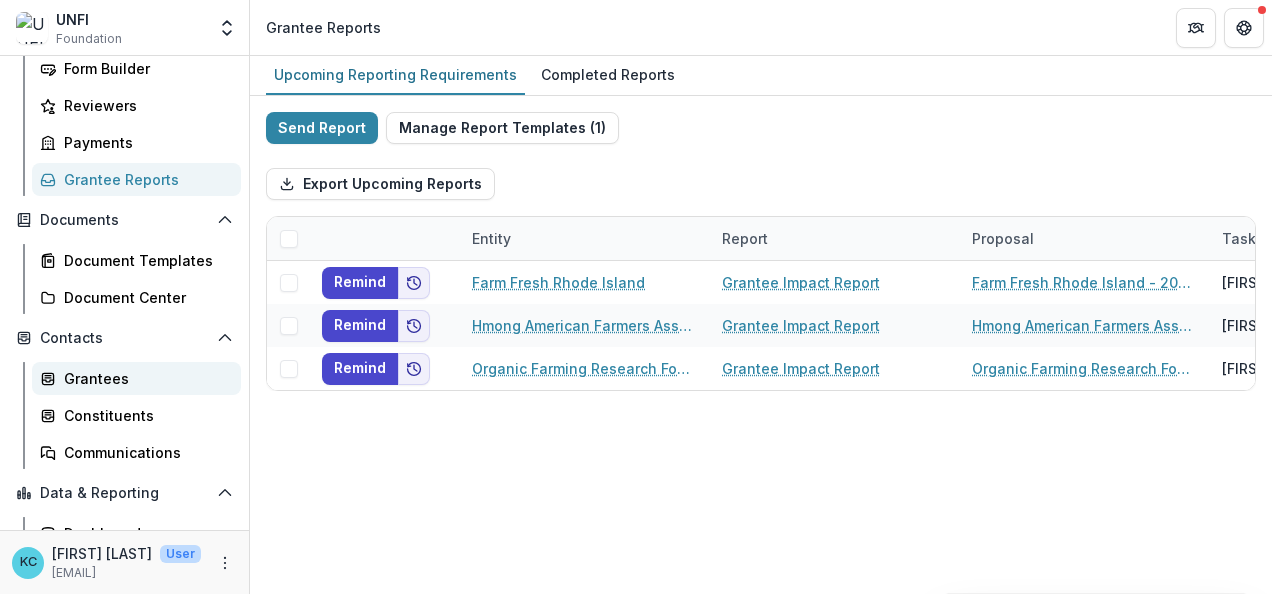 click on "Grantees" at bounding box center [144, 378] 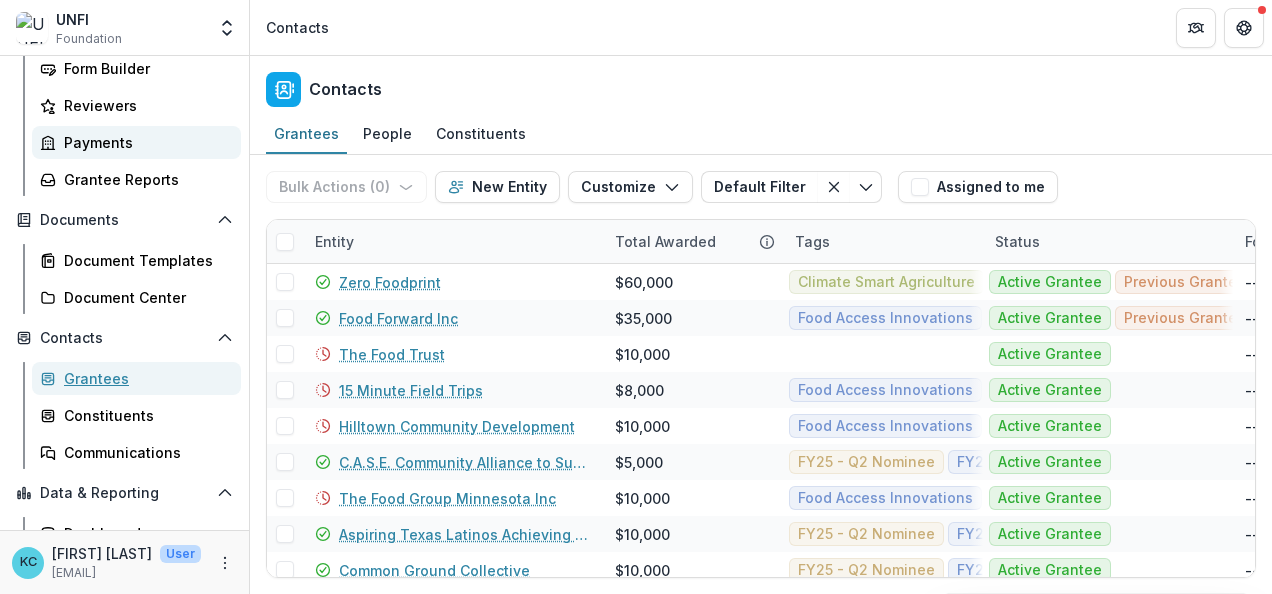 scroll, scrollTop: 270, scrollLeft: 0, axis: vertical 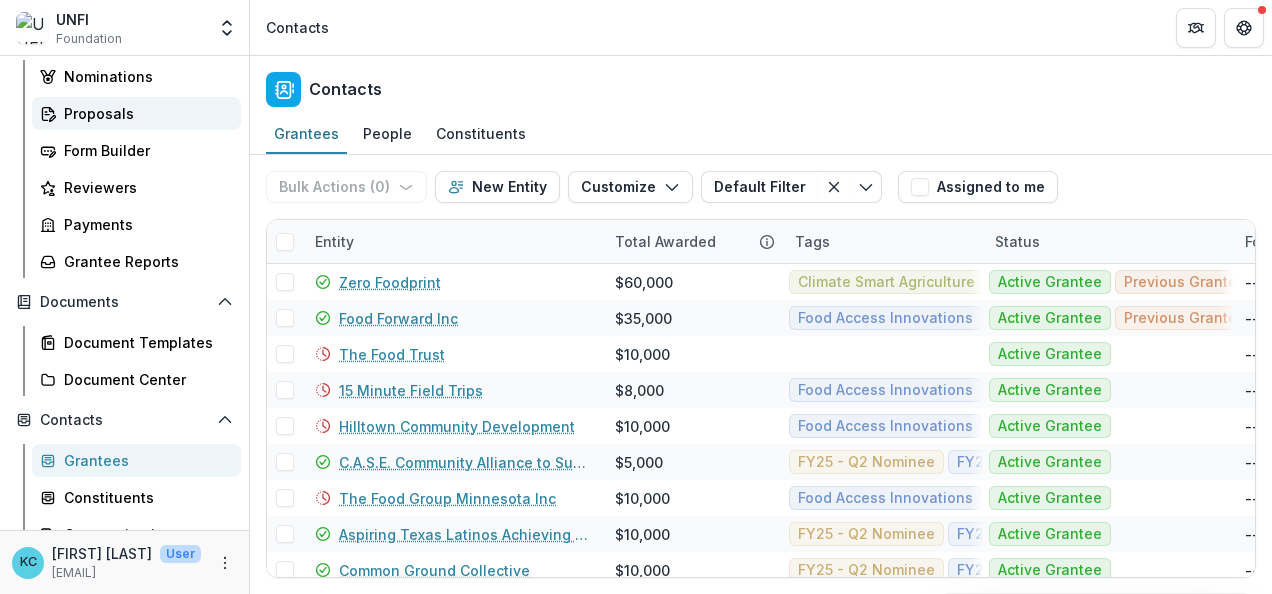 click on "Proposals" at bounding box center [136, 113] 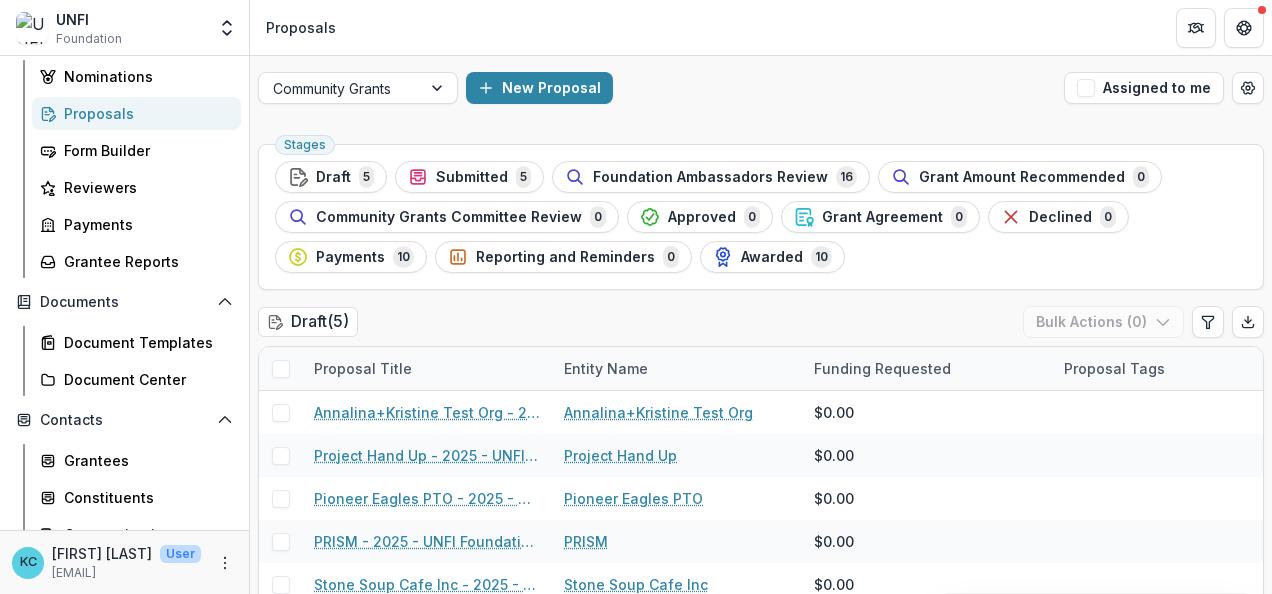 scroll, scrollTop: 0, scrollLeft: 0, axis: both 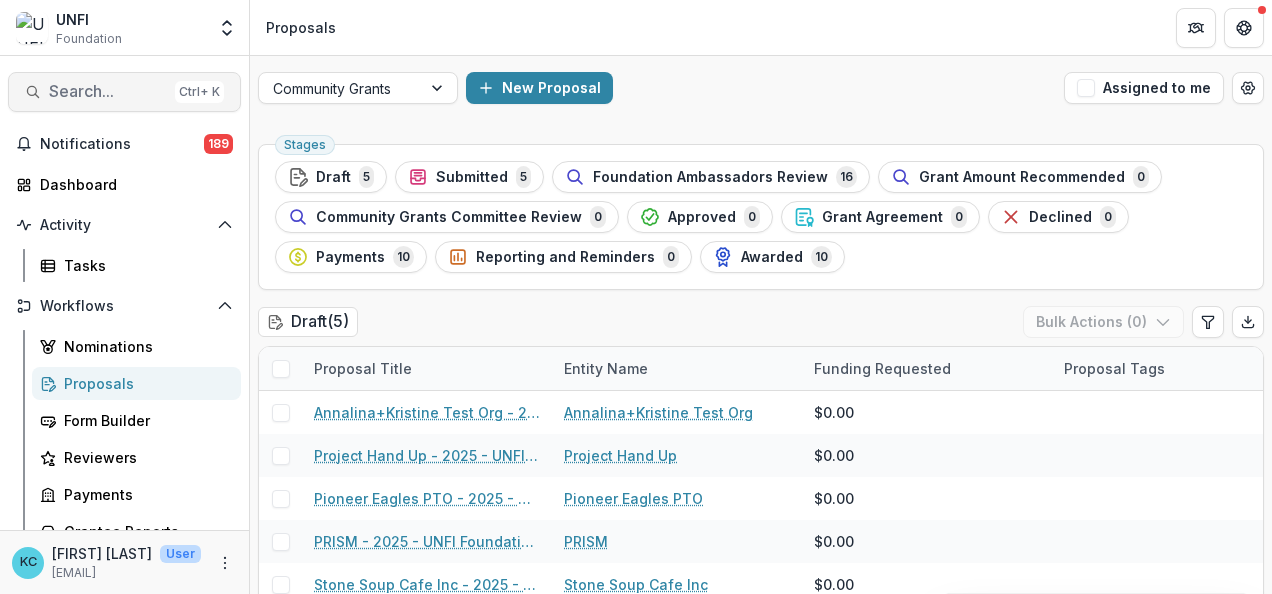 click on "Search..." at bounding box center (108, 91) 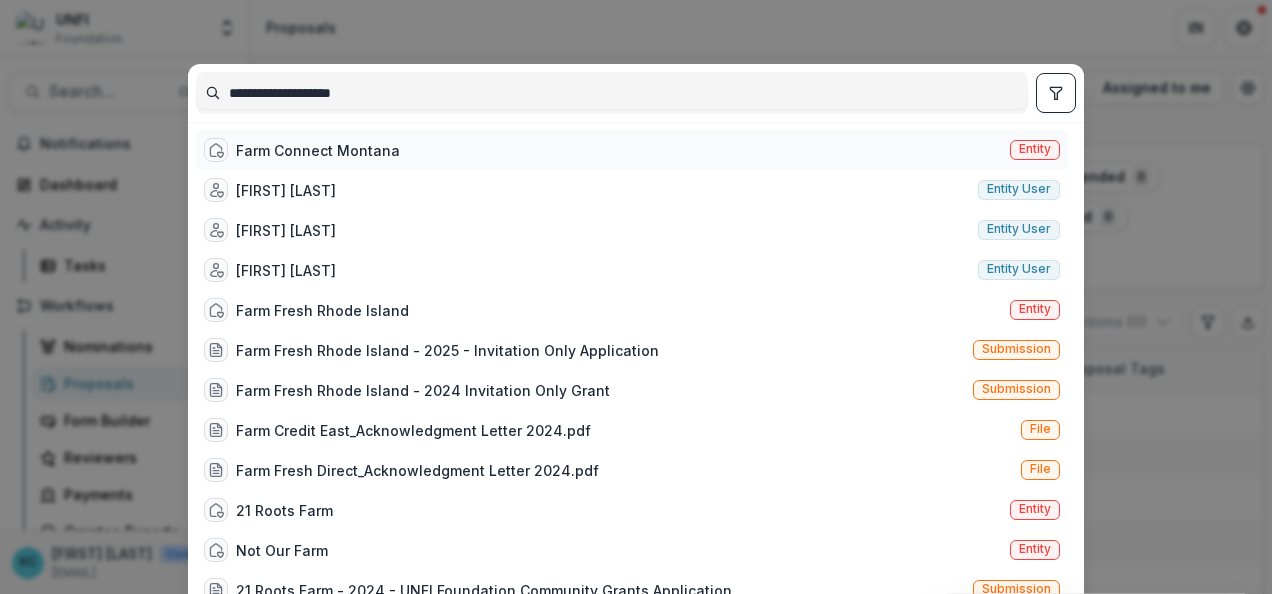 type on "**********" 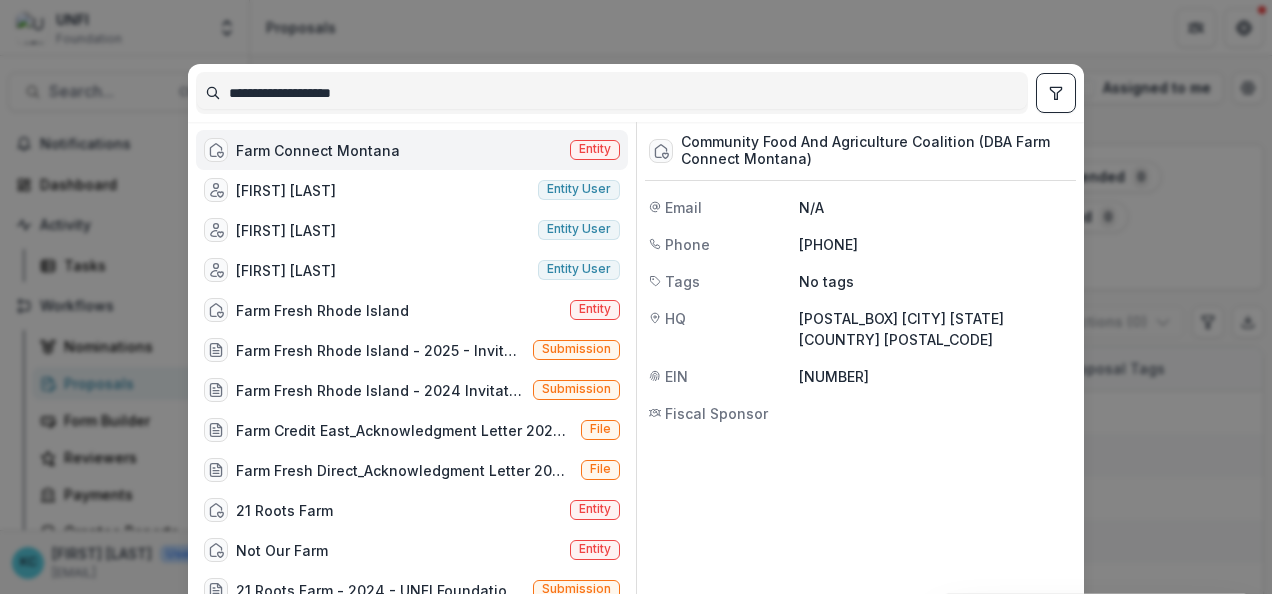 click on "Farm Connect Montana" at bounding box center (318, 150) 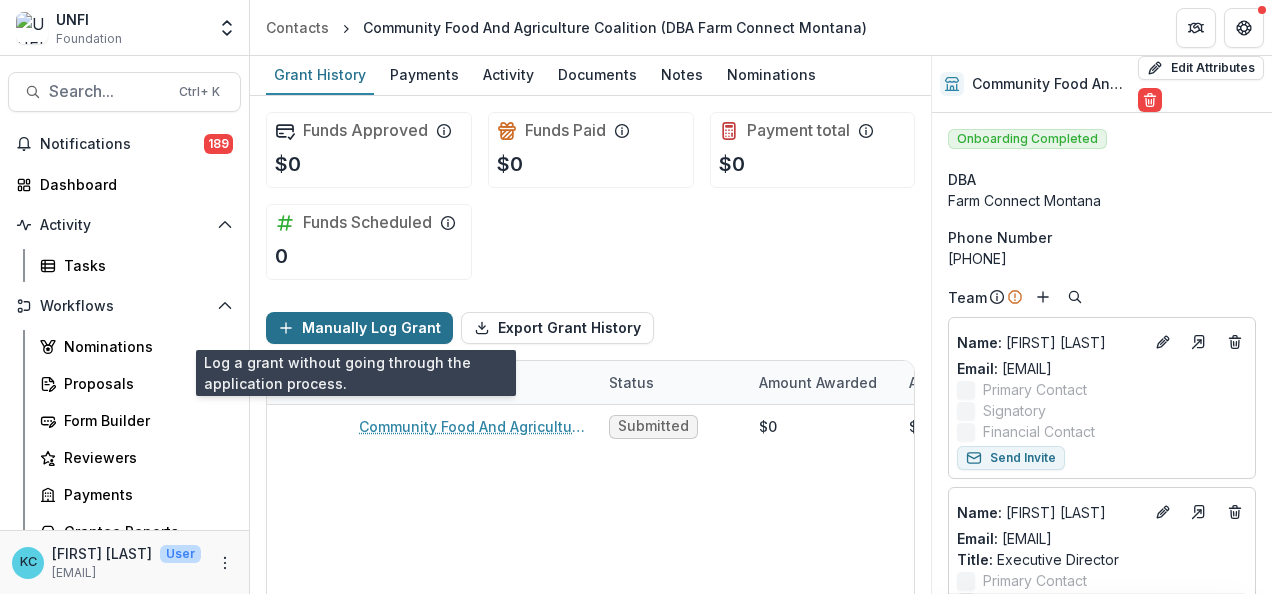 click on "Manually Log Grant" at bounding box center (359, 328) 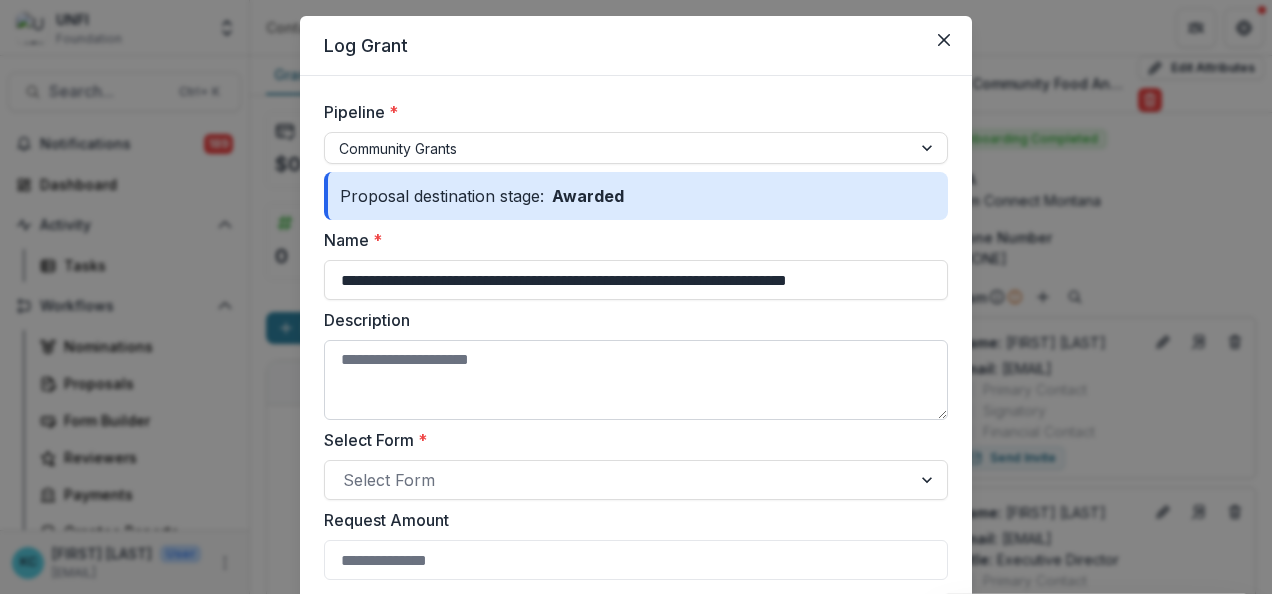 scroll, scrollTop: 148, scrollLeft: 0, axis: vertical 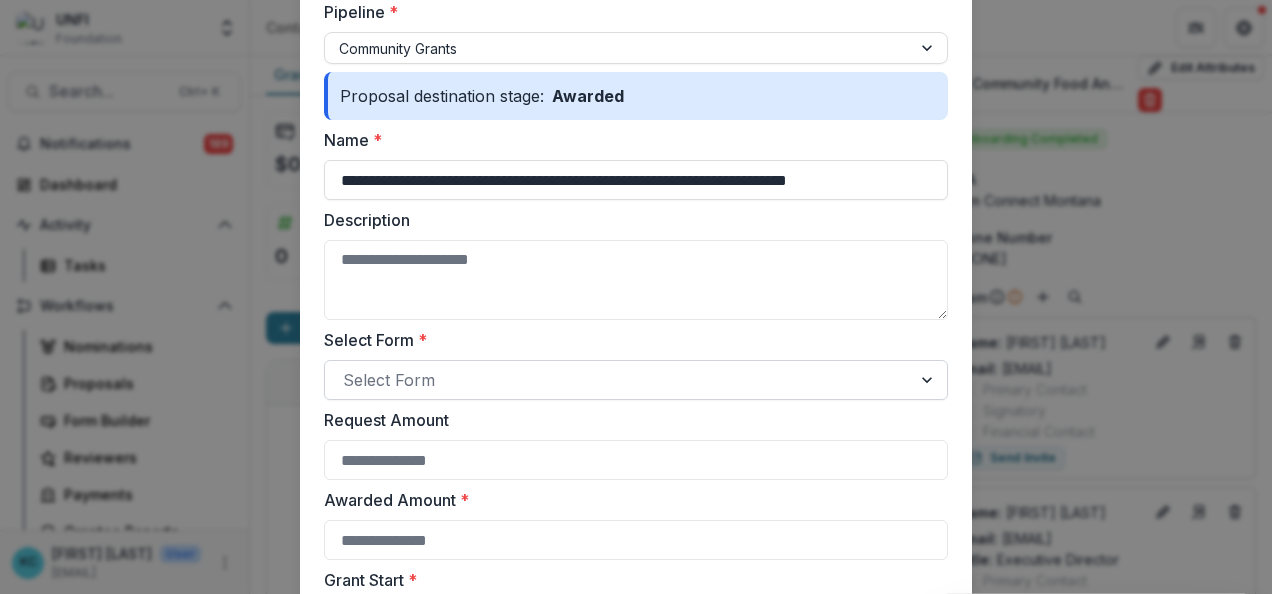 click at bounding box center [618, 380] 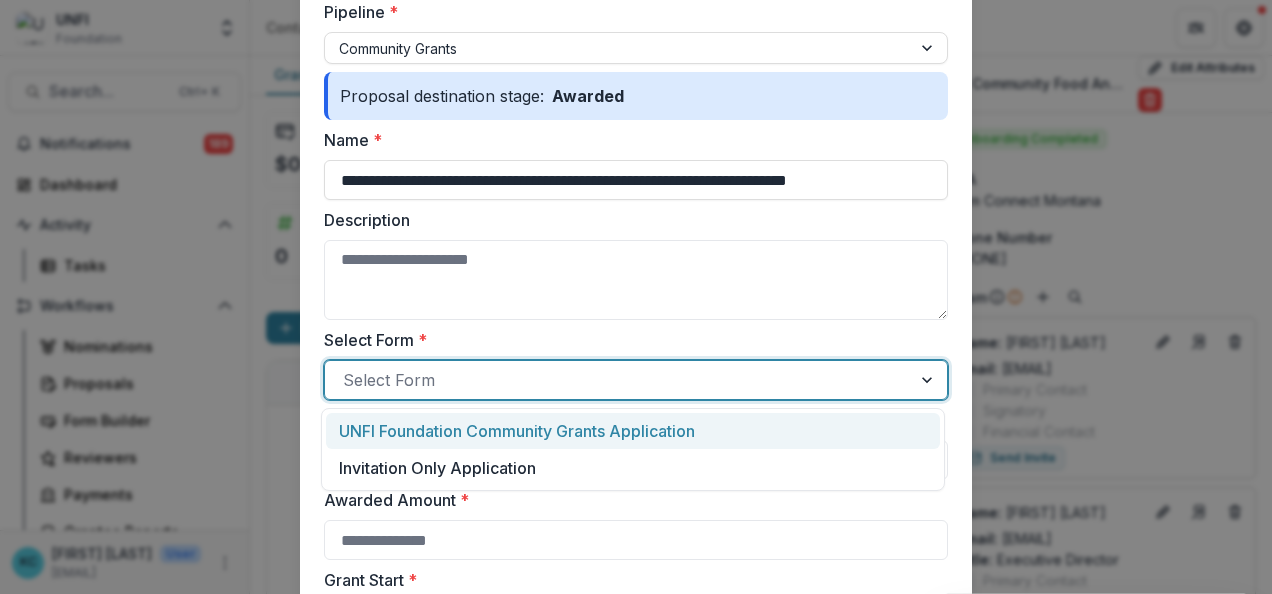 click on "UNFI Foundation Community Grants Application" at bounding box center (517, 431) 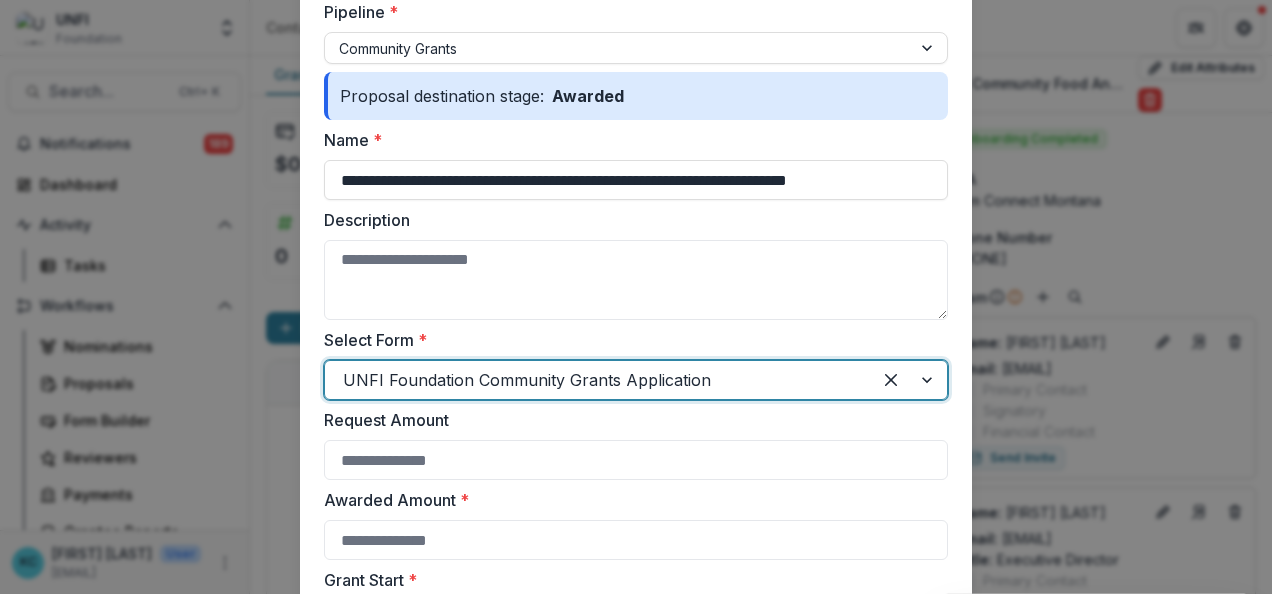 scroll, scrollTop: 343, scrollLeft: 0, axis: vertical 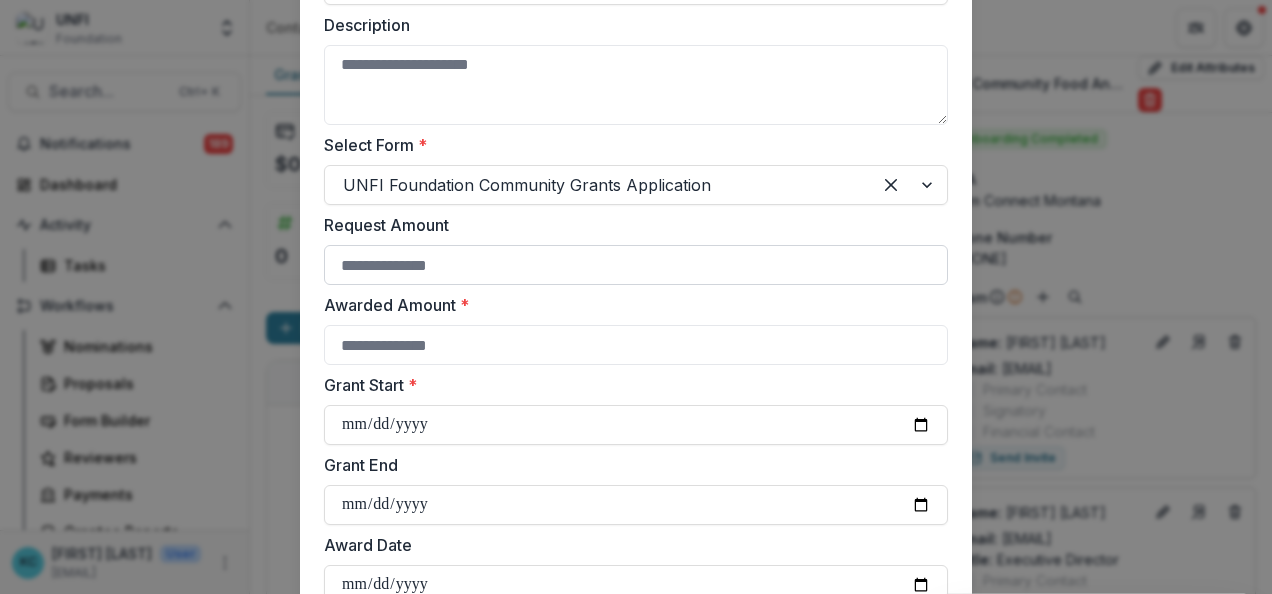 click on "Request Amount" at bounding box center [636, 265] 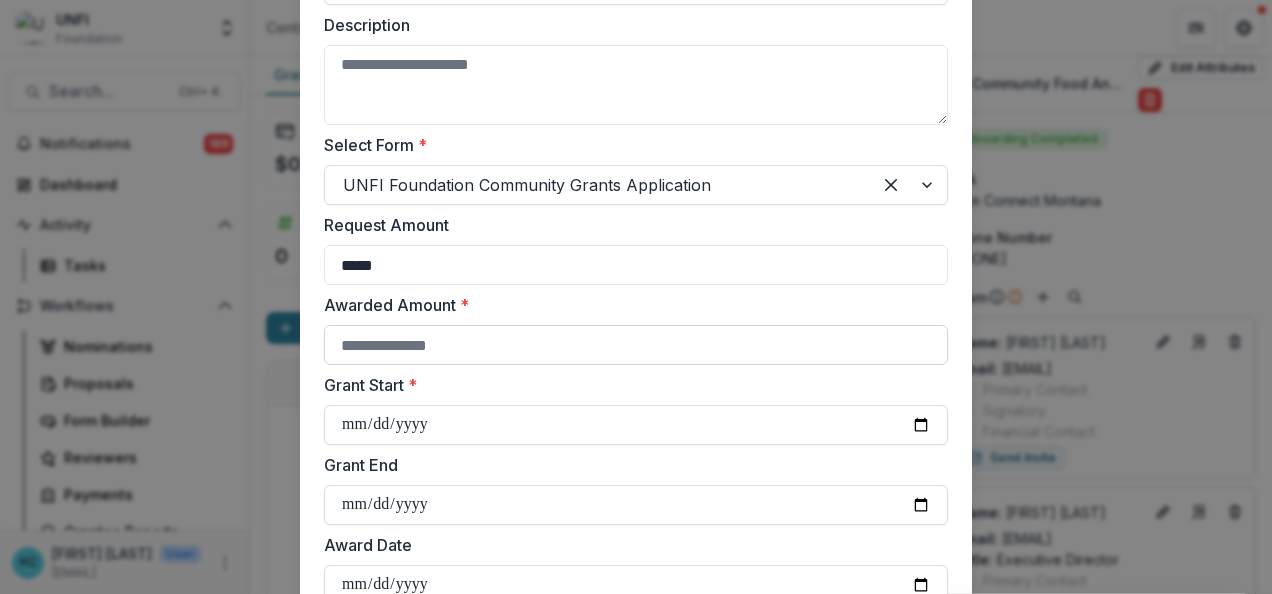 type on "*****" 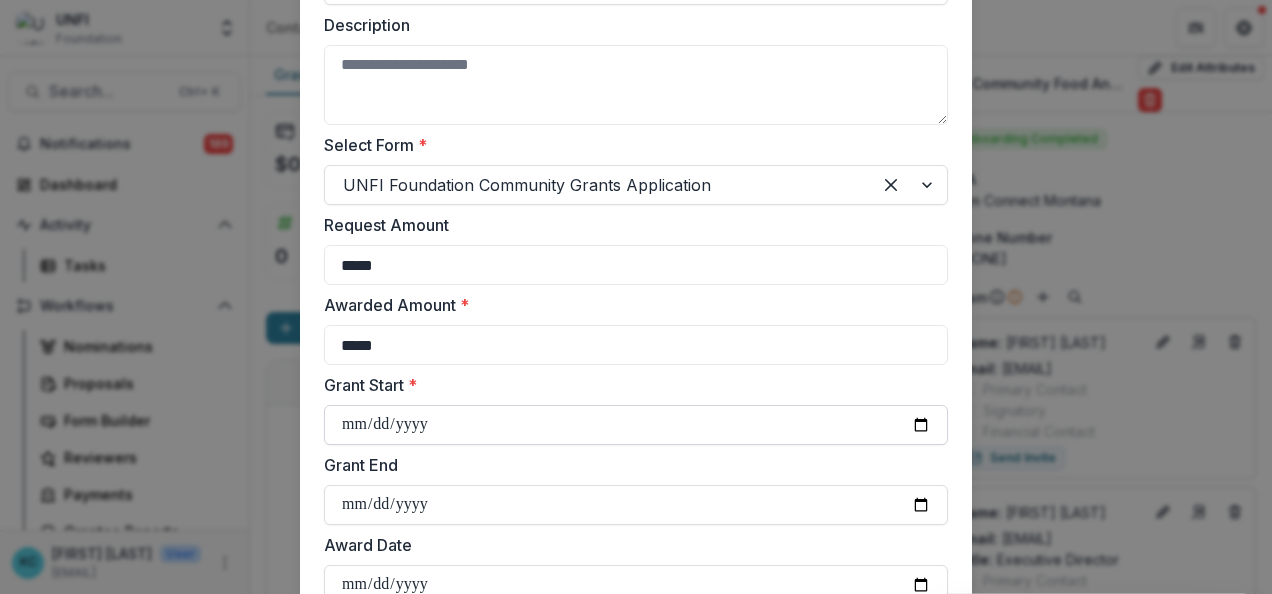 type on "*****" 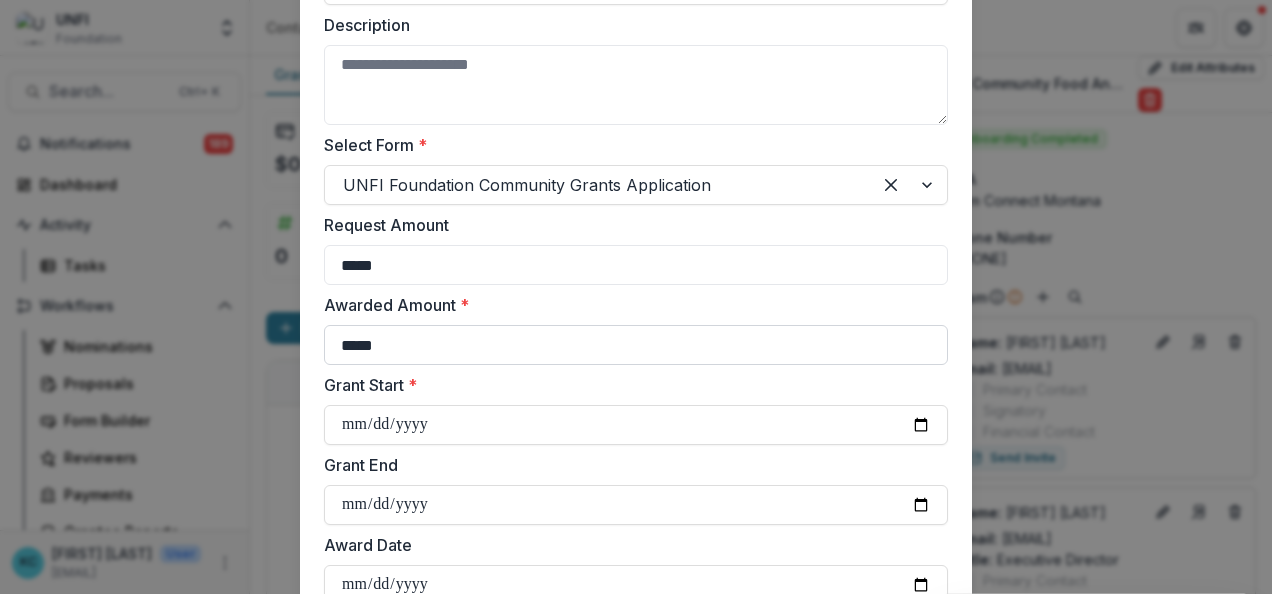 click on "*****" at bounding box center [636, 345] 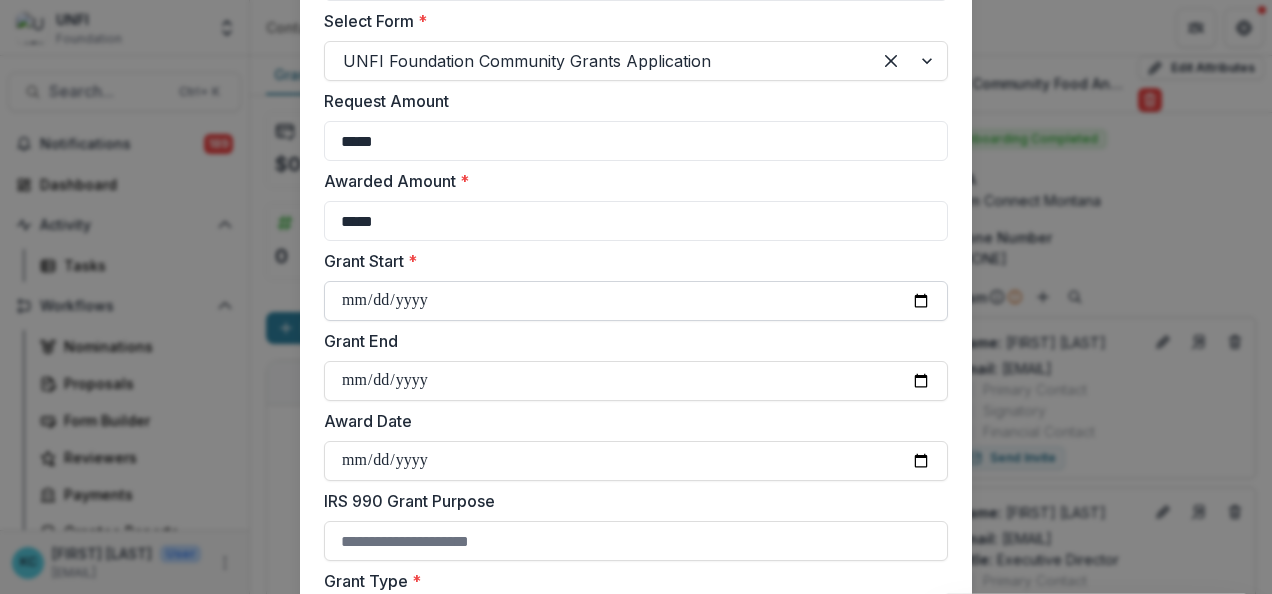 scroll, scrollTop: 468, scrollLeft: 0, axis: vertical 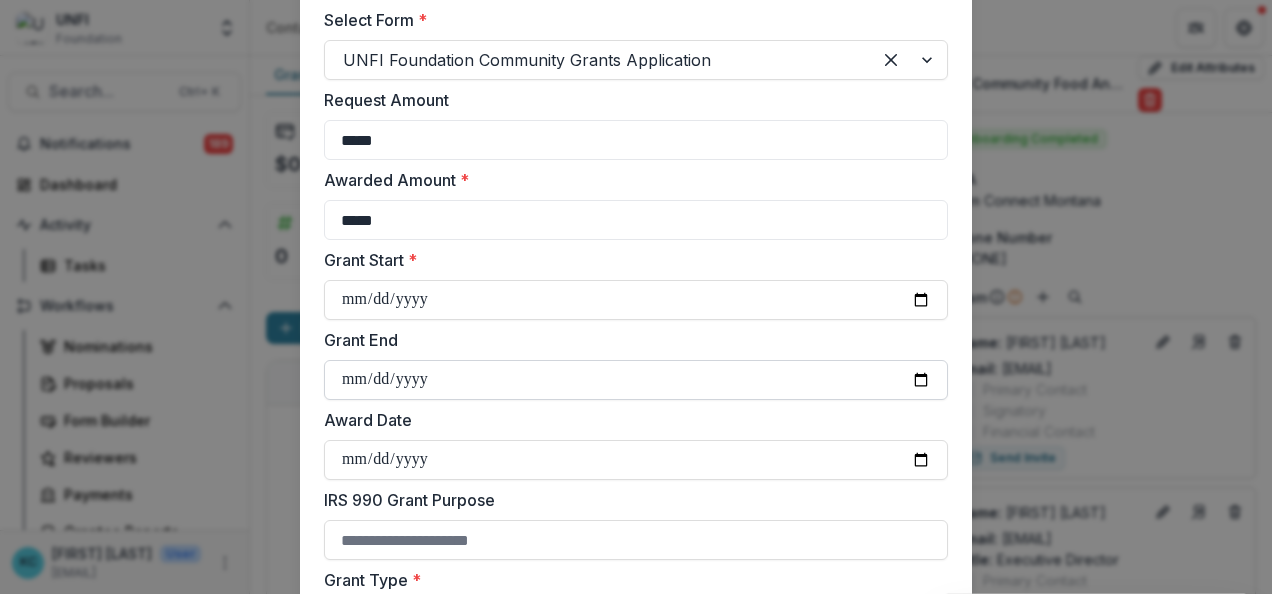 click on "Grant End" at bounding box center (636, 380) 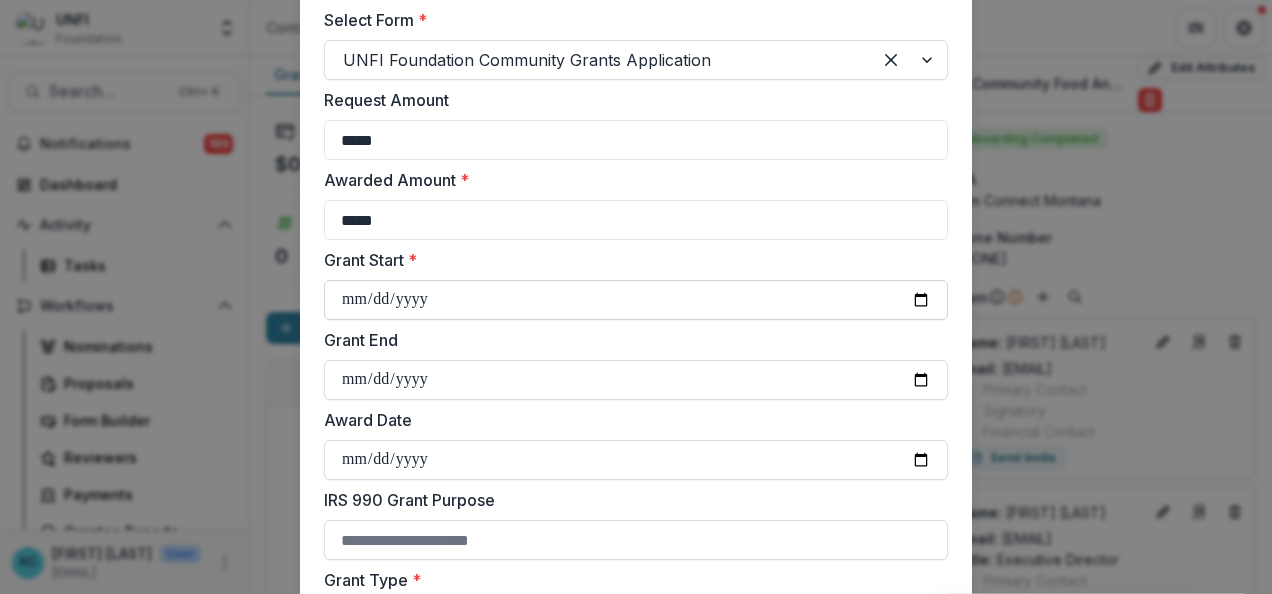 click on "**********" at bounding box center [636, 300] 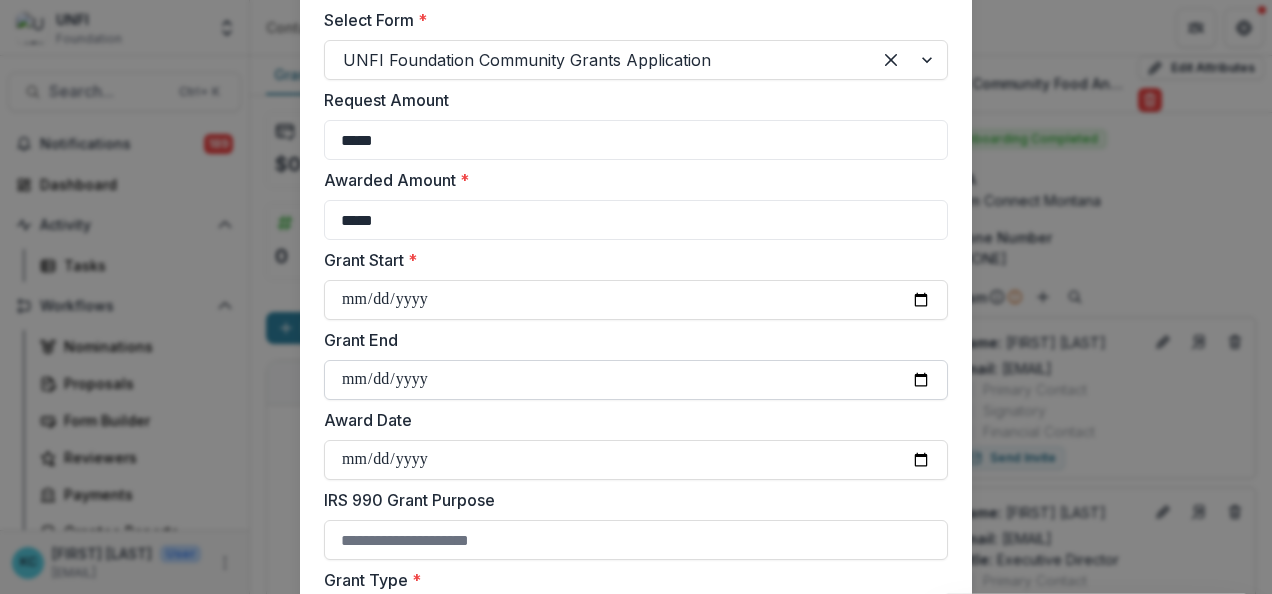 click on "Grant End" at bounding box center [636, 380] 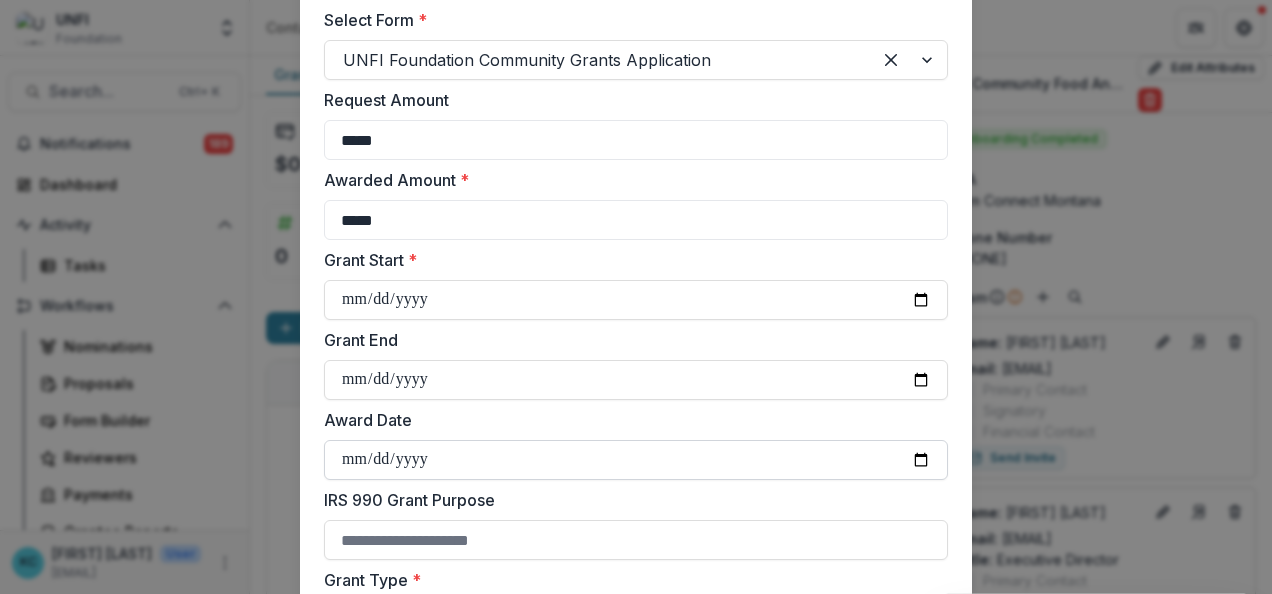 click on "Award Date" at bounding box center [636, 460] 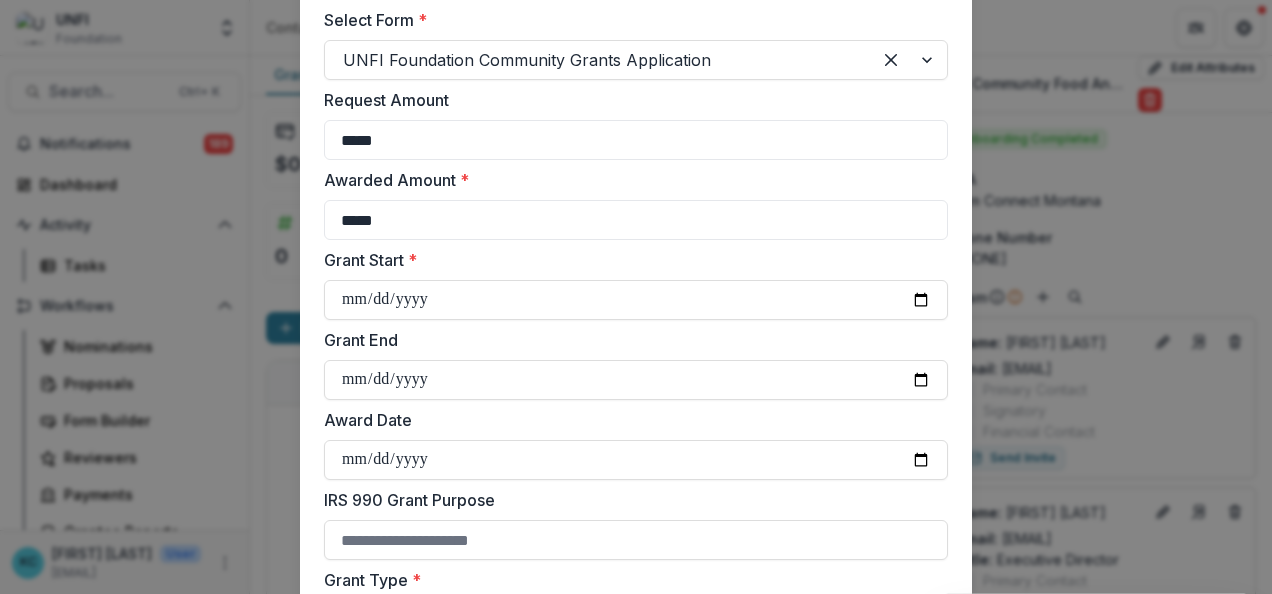 type on "**********" 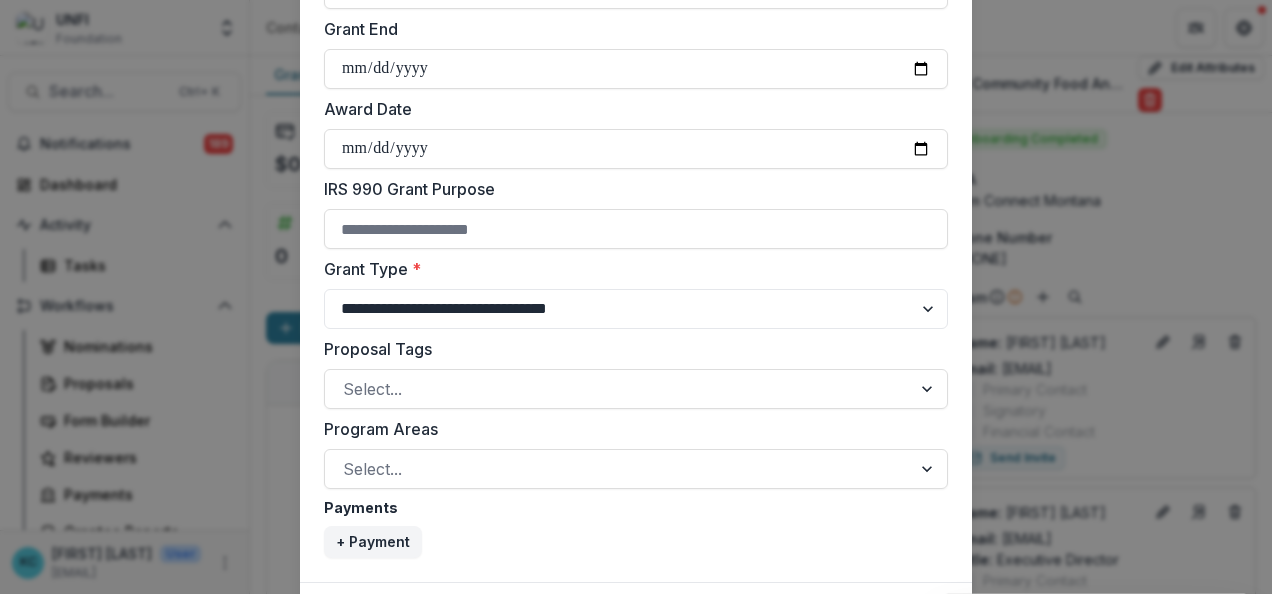scroll, scrollTop: 895, scrollLeft: 0, axis: vertical 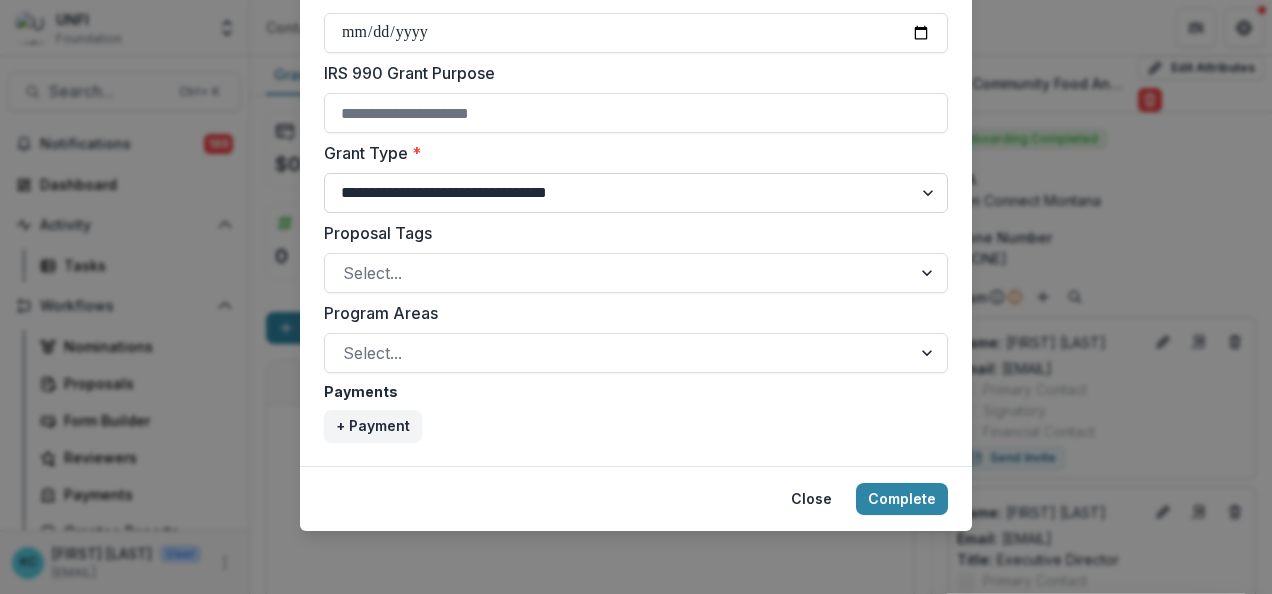 click on "**********" at bounding box center (636, 193) 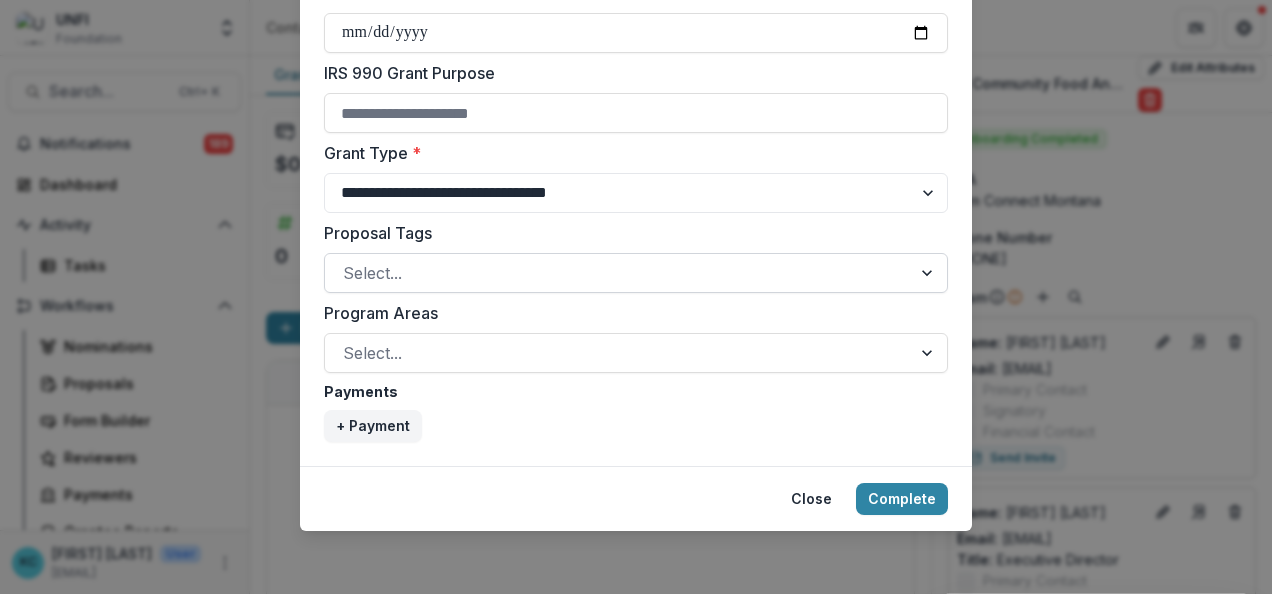 click at bounding box center [618, 273] 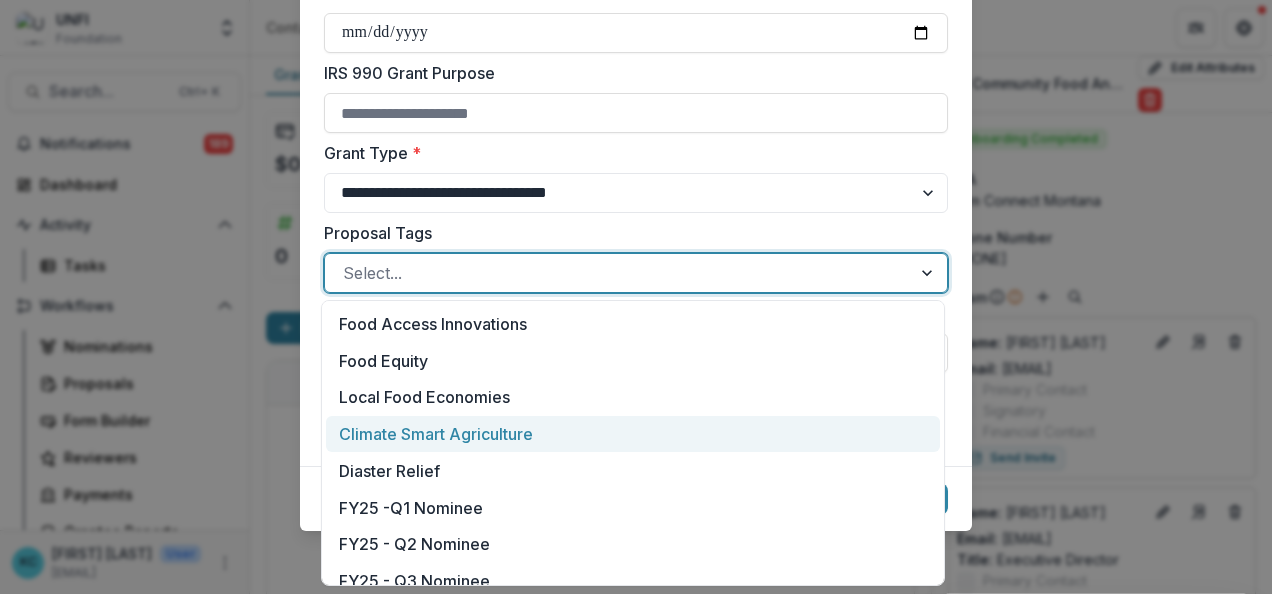 scroll, scrollTop: 54, scrollLeft: 0, axis: vertical 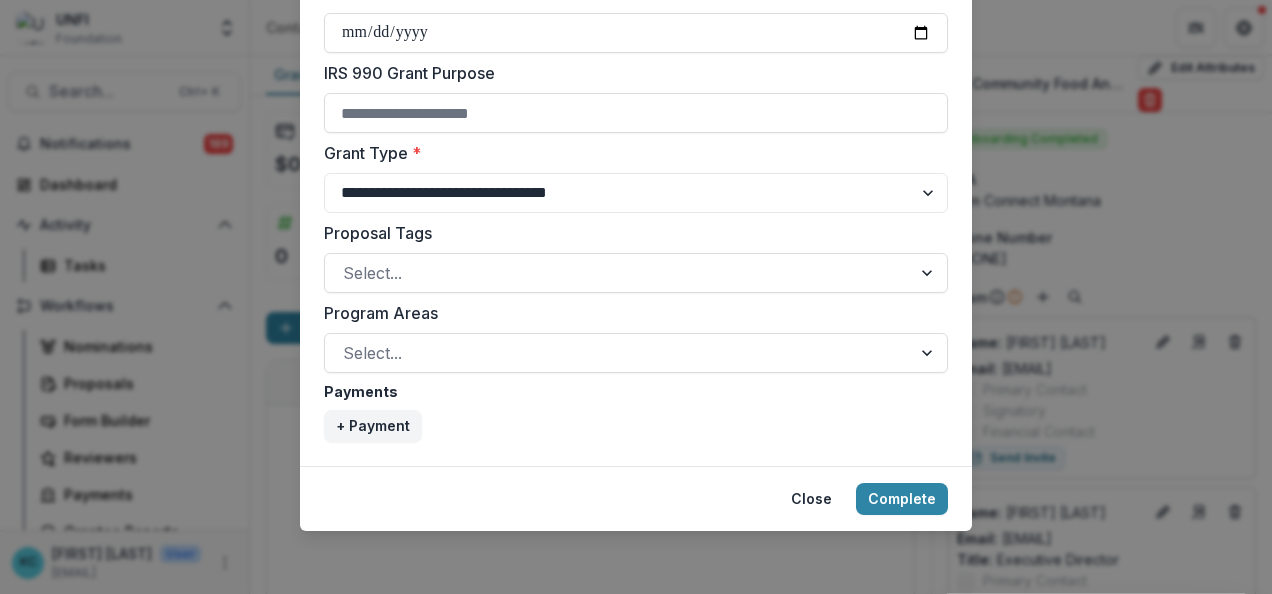 click on "Proposal Tags" at bounding box center (630, 233) 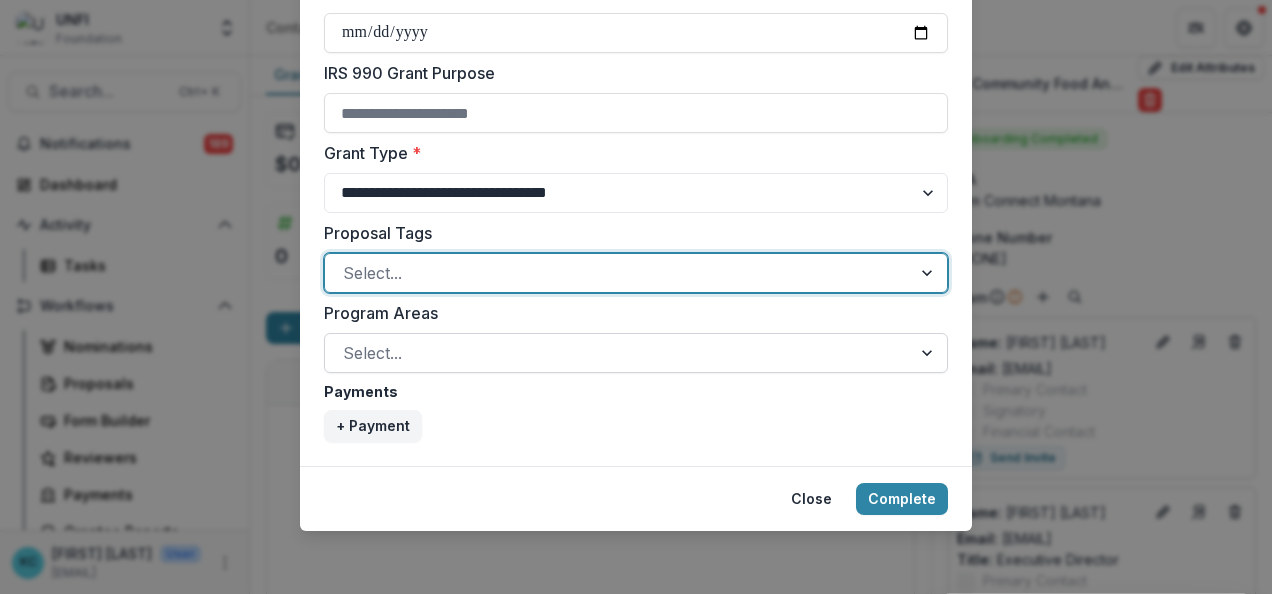click at bounding box center (618, 353) 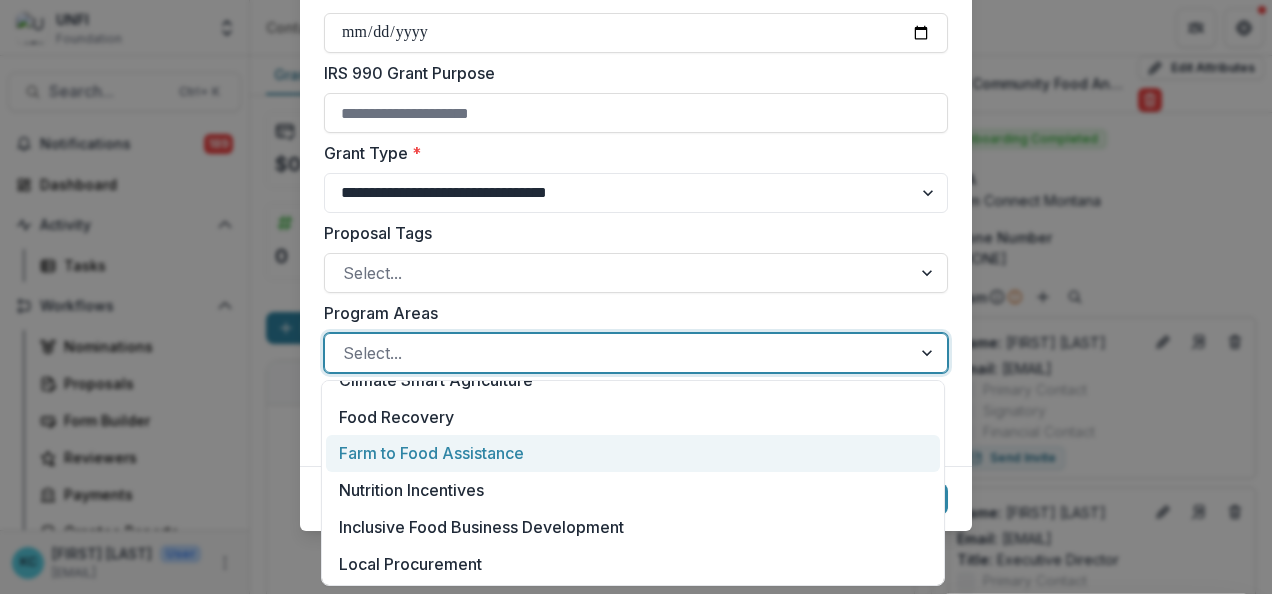 scroll, scrollTop: 0, scrollLeft: 0, axis: both 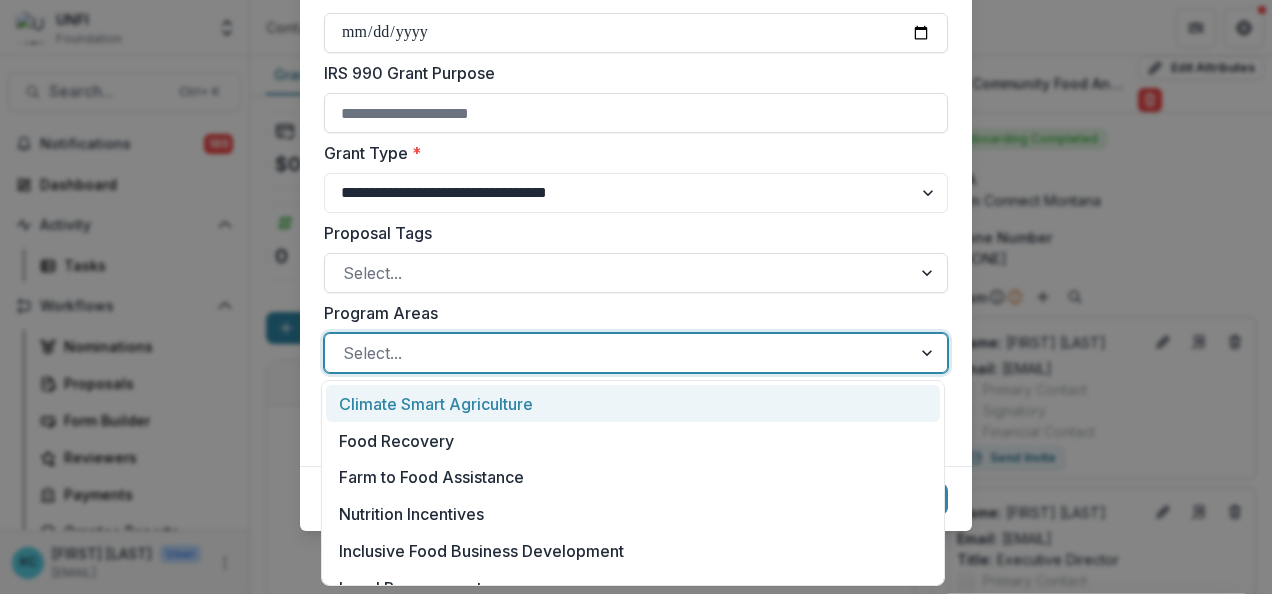 click on "Program Areas" at bounding box center [630, 313] 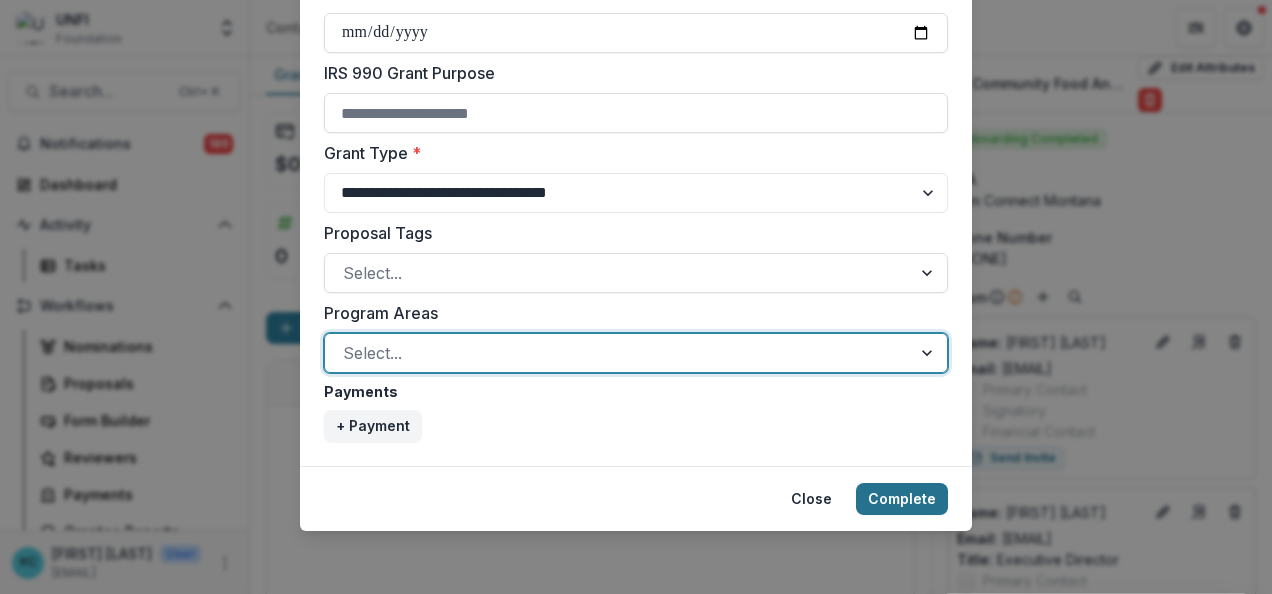 click on "Complete" at bounding box center (902, 499) 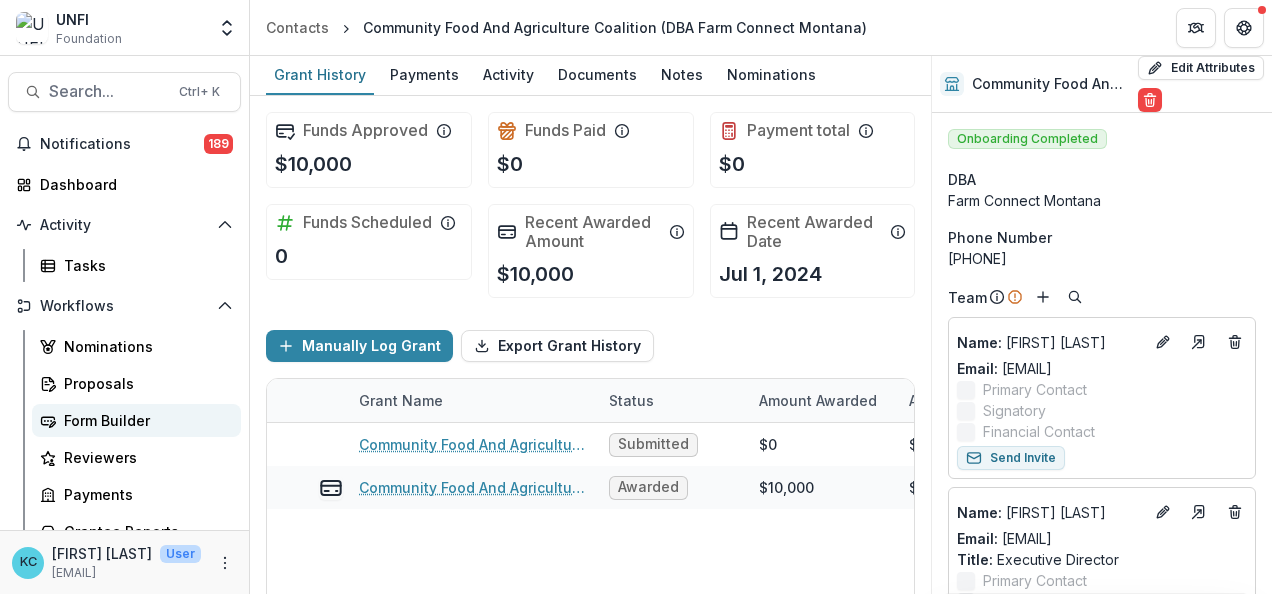 click on "Form Builder" at bounding box center (144, 420) 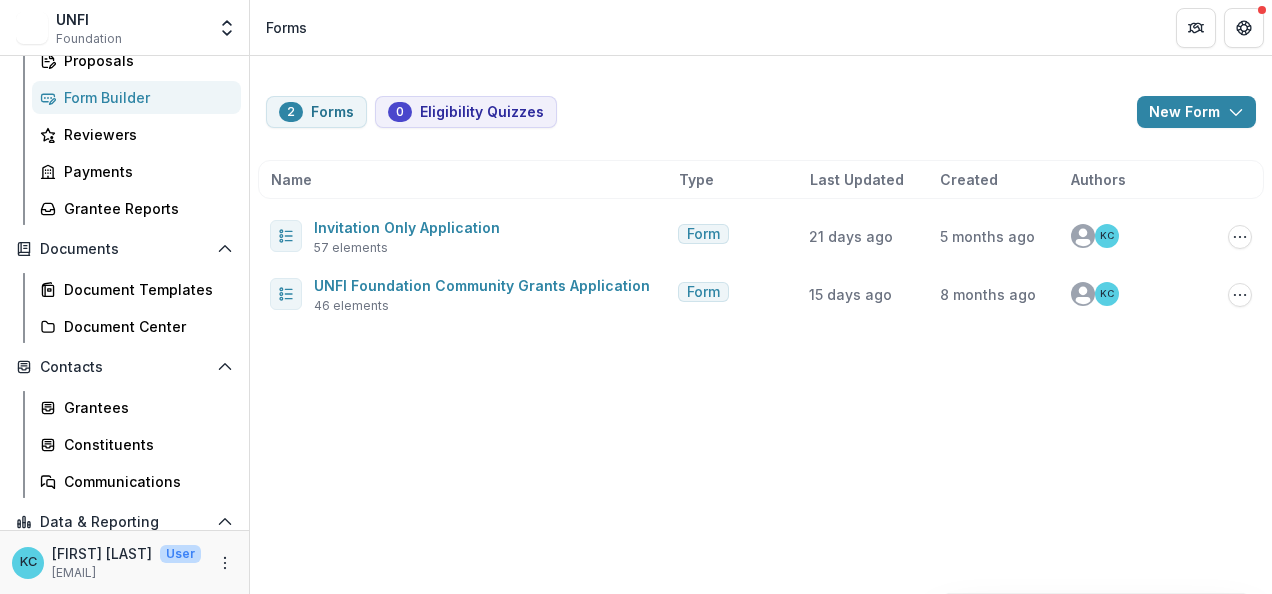 scroll, scrollTop: 408, scrollLeft: 0, axis: vertical 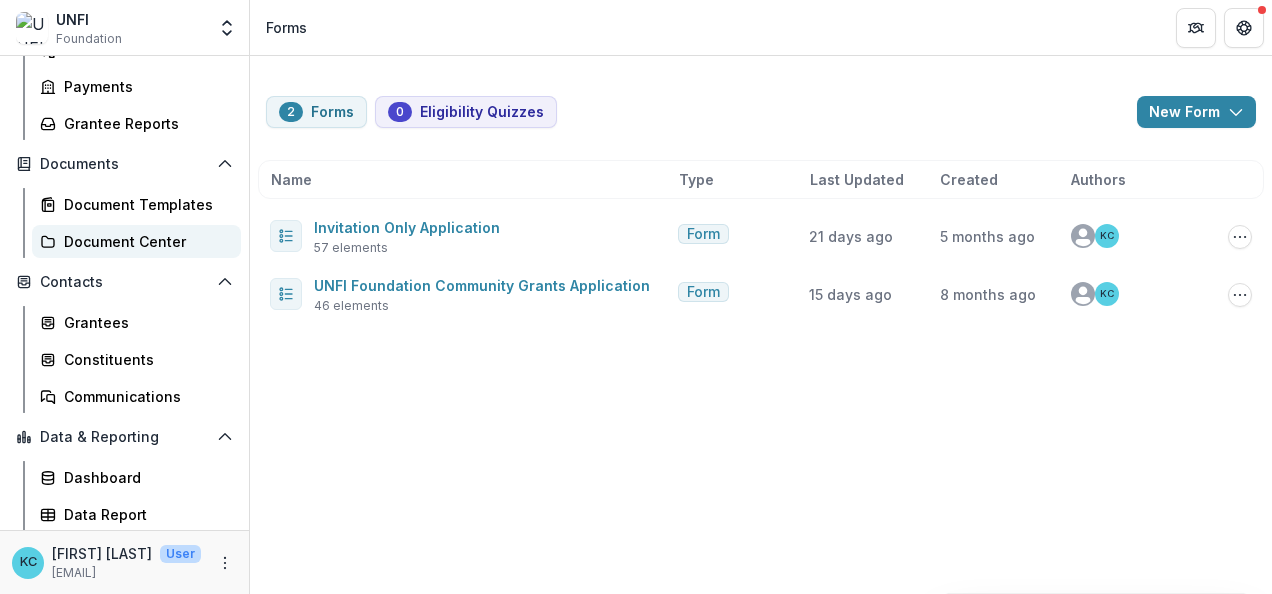 click on "Document Center" at bounding box center (144, 241) 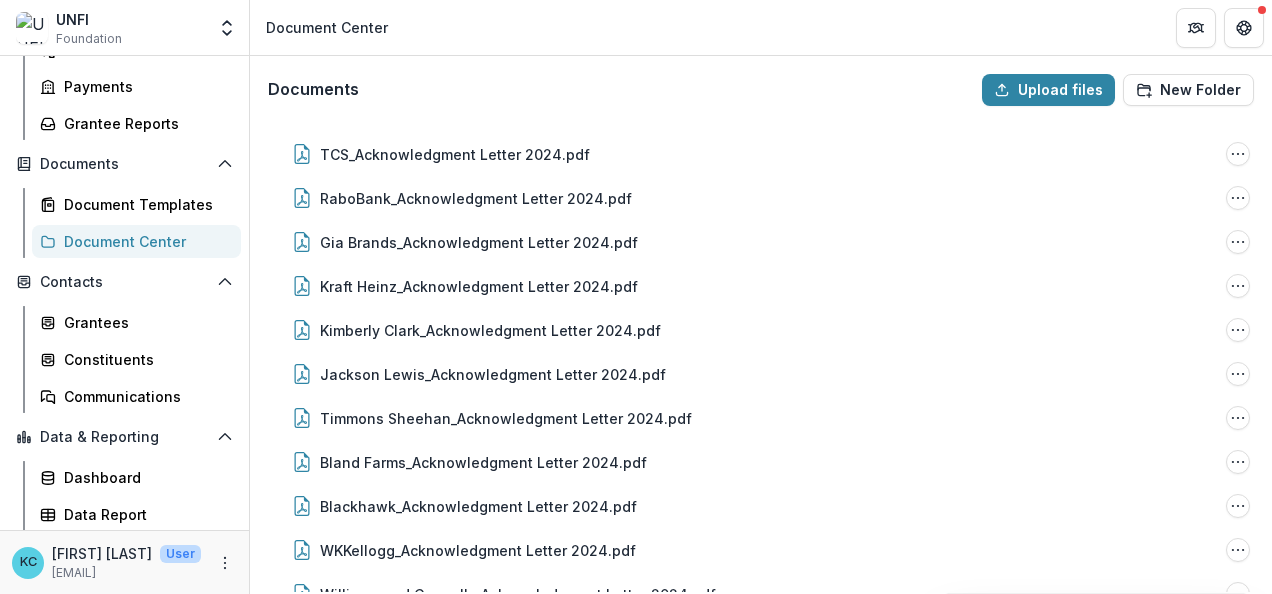 scroll, scrollTop: 0, scrollLeft: 0, axis: both 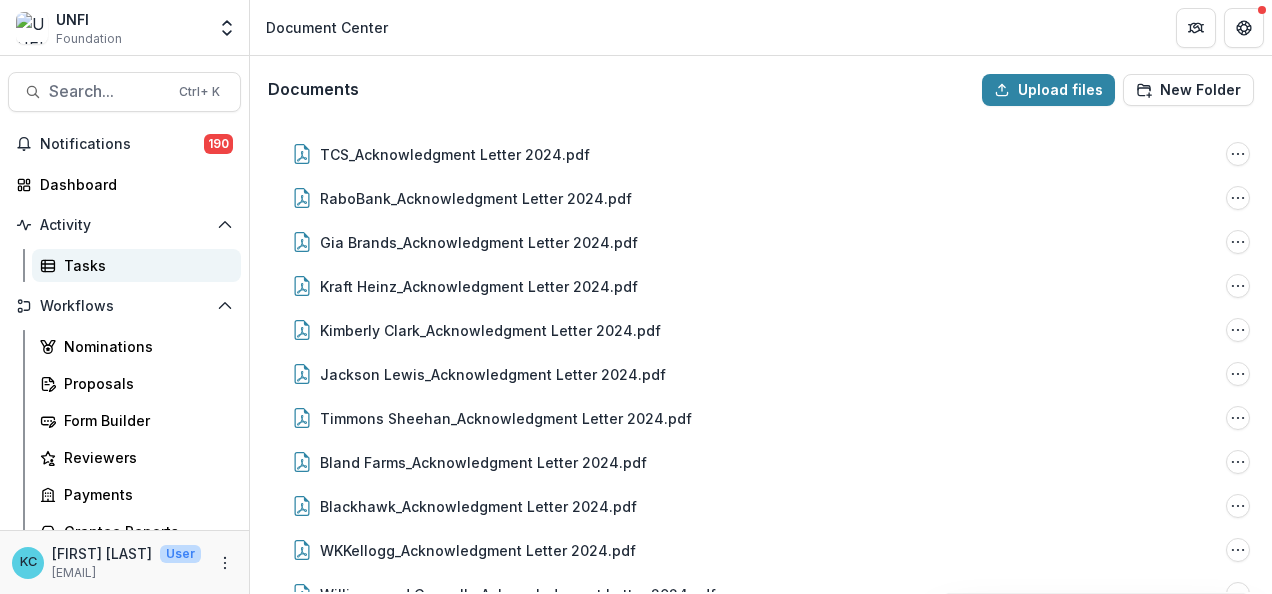 click on "Tasks" at bounding box center (144, 265) 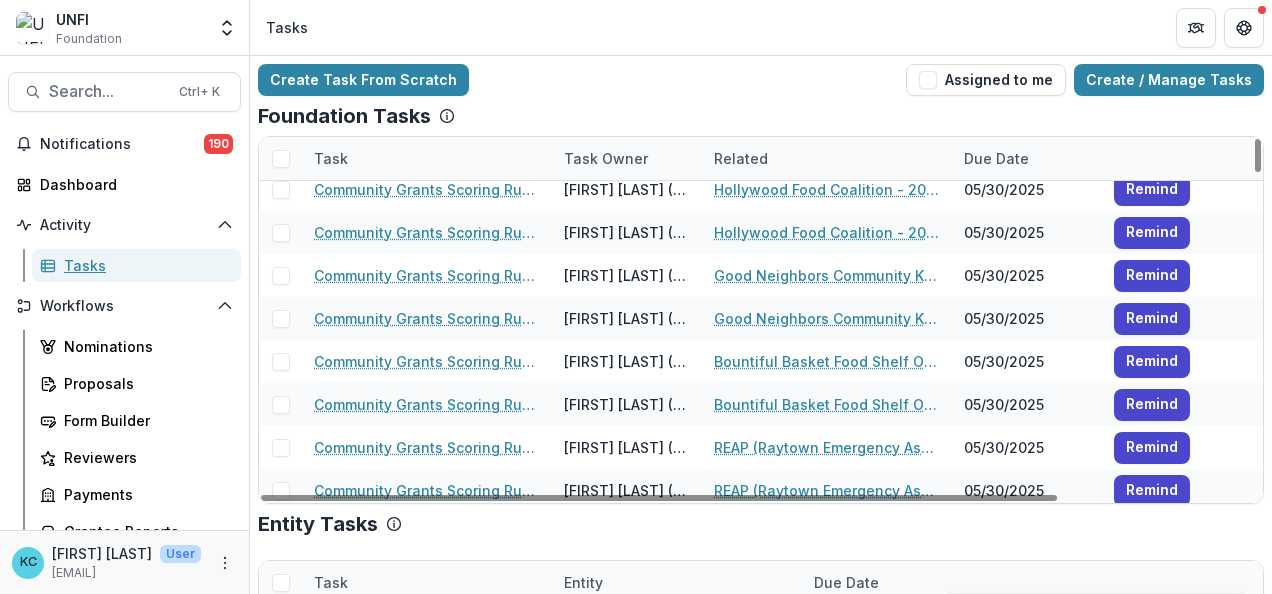 scroll, scrollTop: 358, scrollLeft: 0, axis: vertical 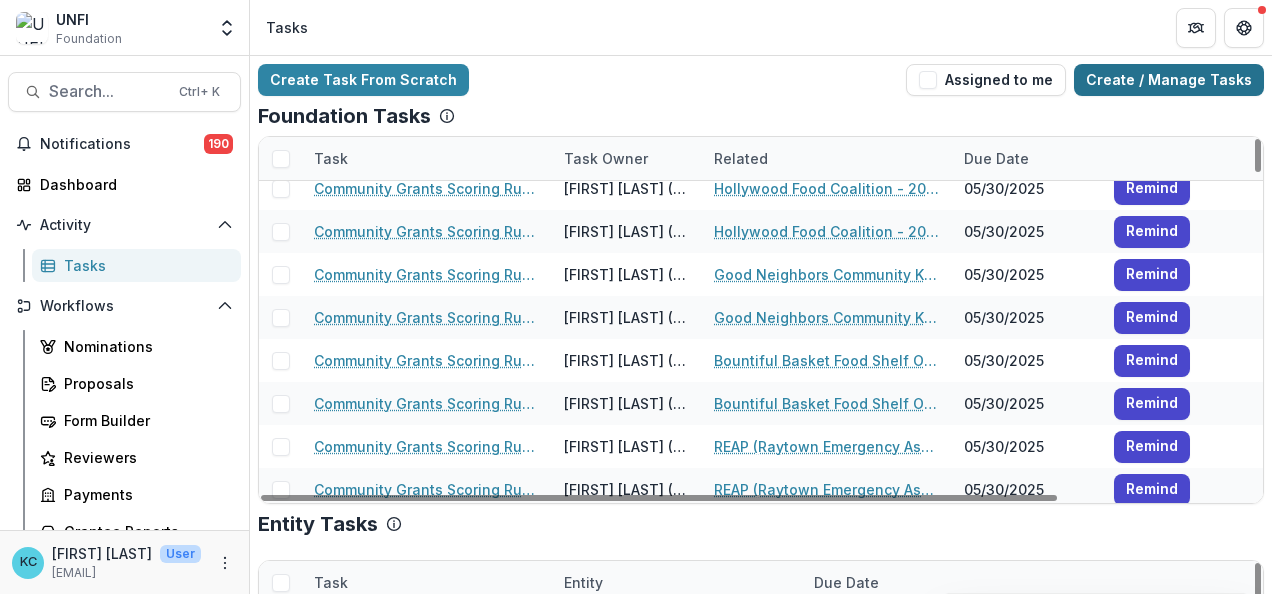click on "Create / Manage Tasks" at bounding box center [1169, 80] 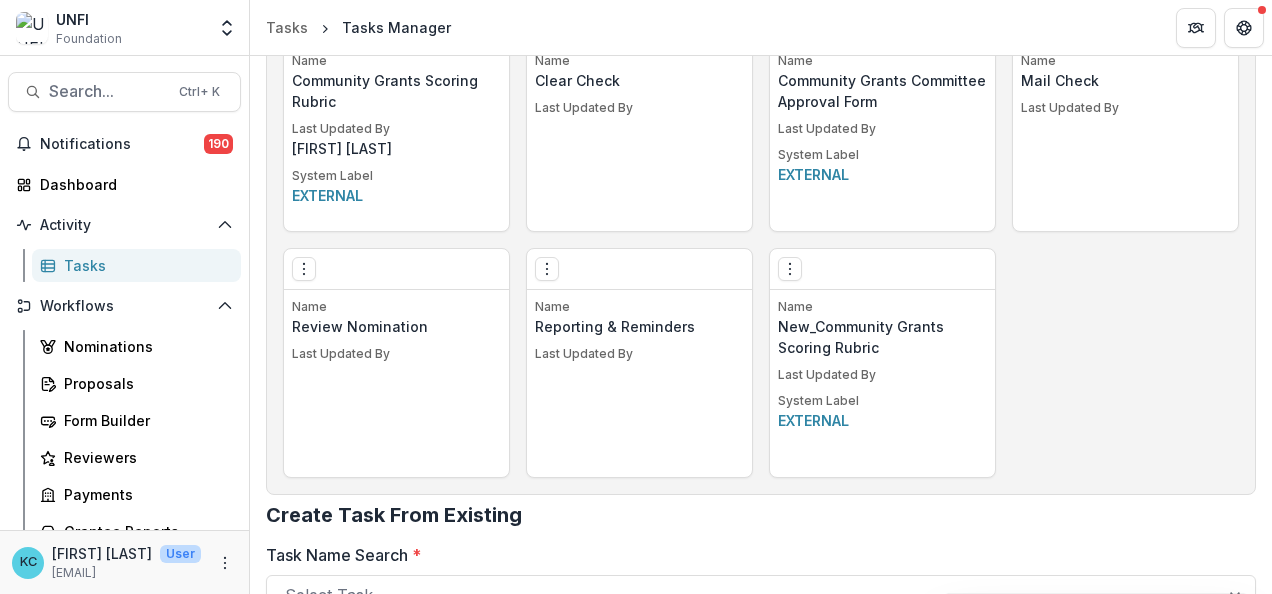 scroll, scrollTop: 1626, scrollLeft: 0, axis: vertical 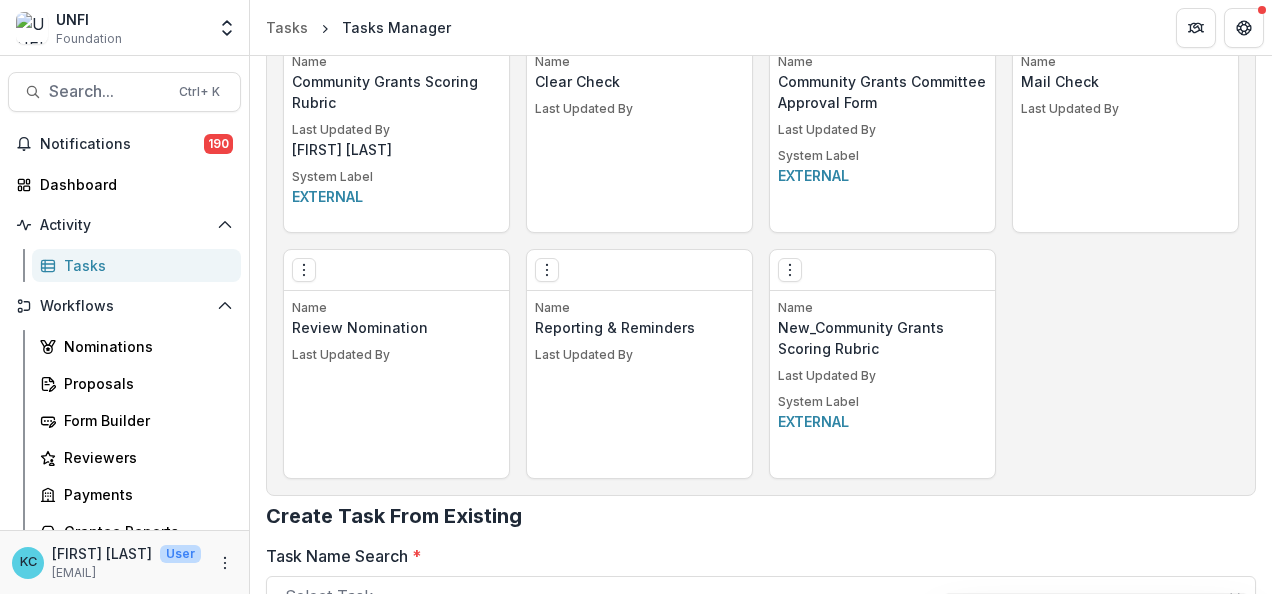 click on "Name Reporting & Reminders Last Updated By" at bounding box center (639, 388) 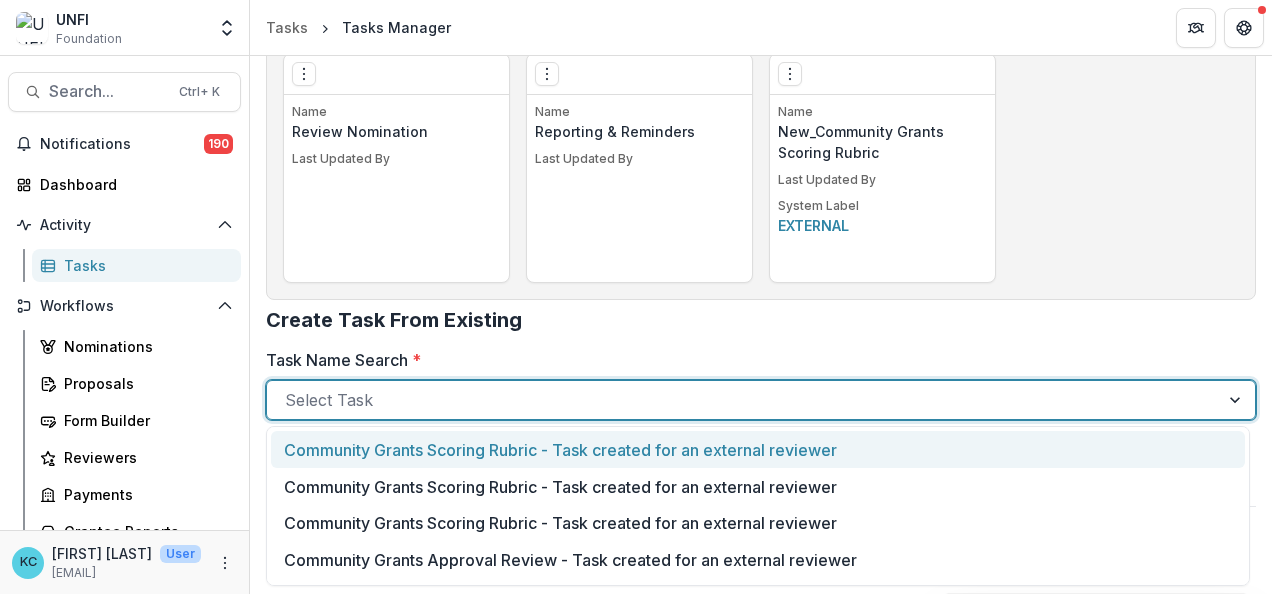 click at bounding box center [743, 400] 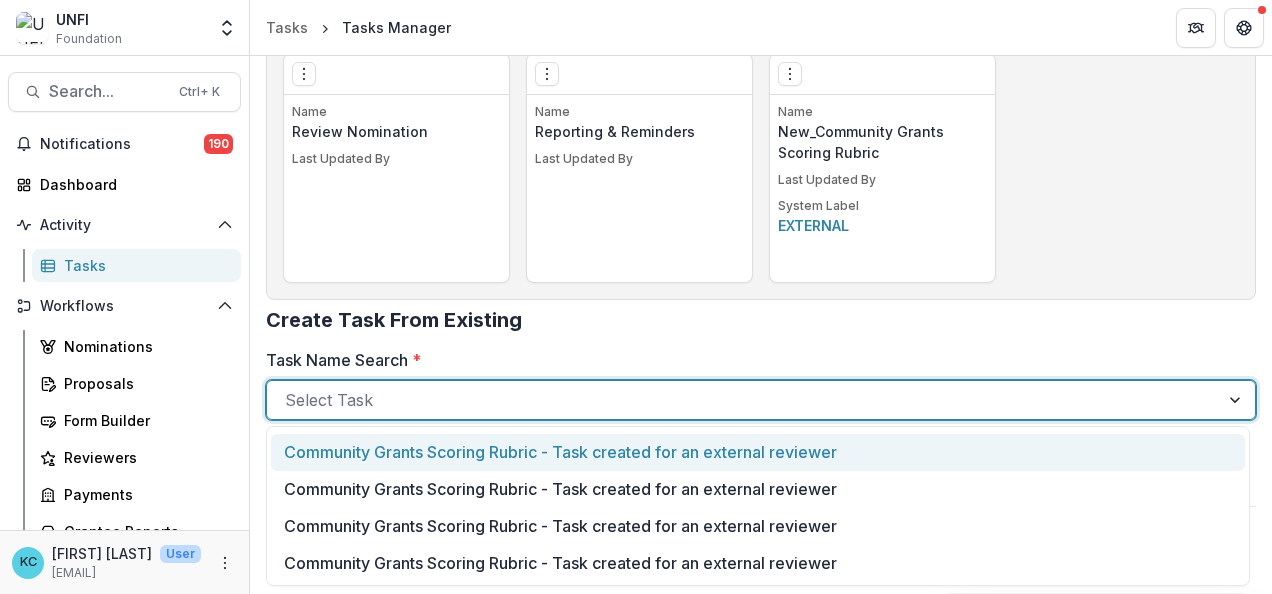 scroll, scrollTop: 586, scrollLeft: 0, axis: vertical 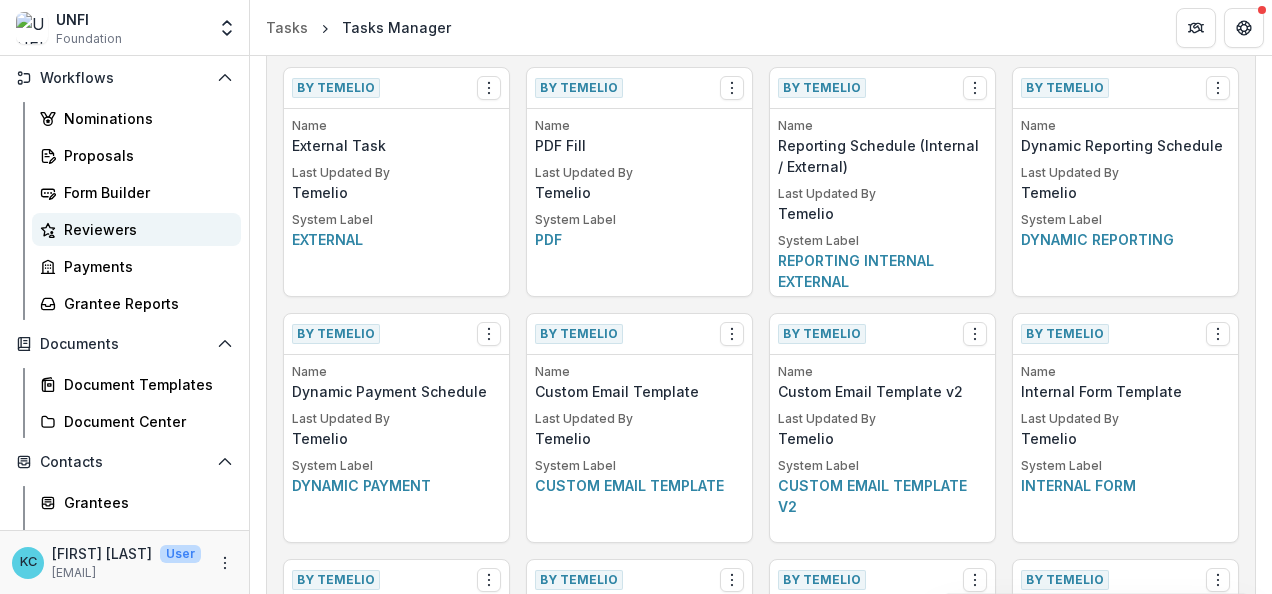 click on "Reviewers" at bounding box center (144, 229) 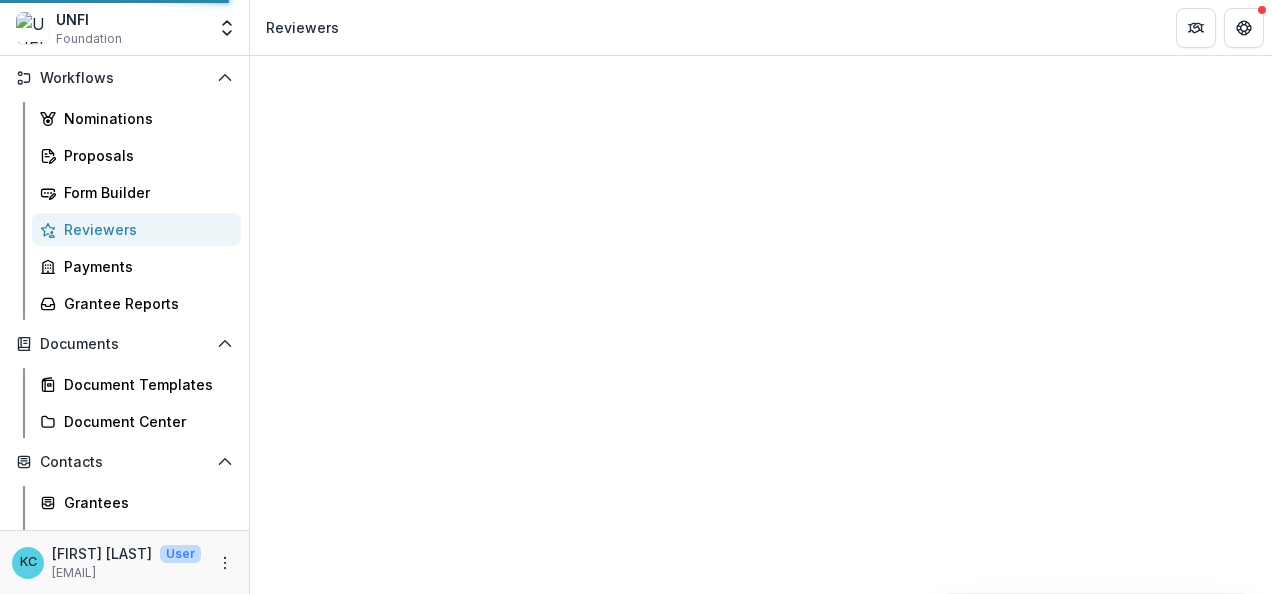 scroll, scrollTop: 314, scrollLeft: 0, axis: vertical 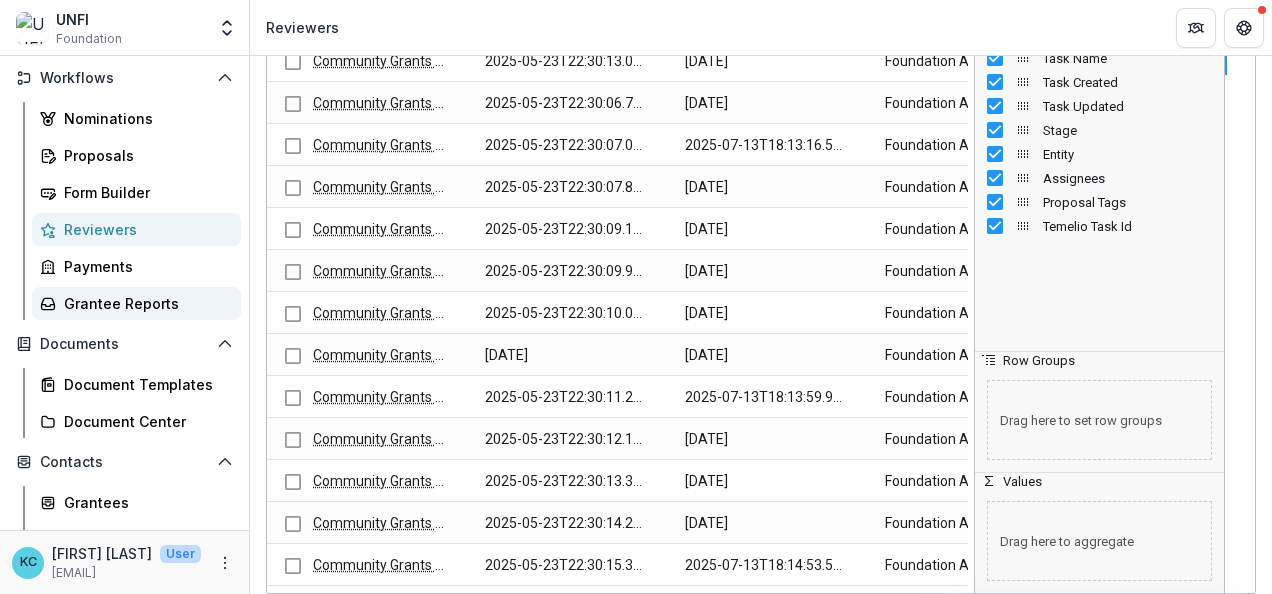 click on "Grantee Reports" at bounding box center (136, 303) 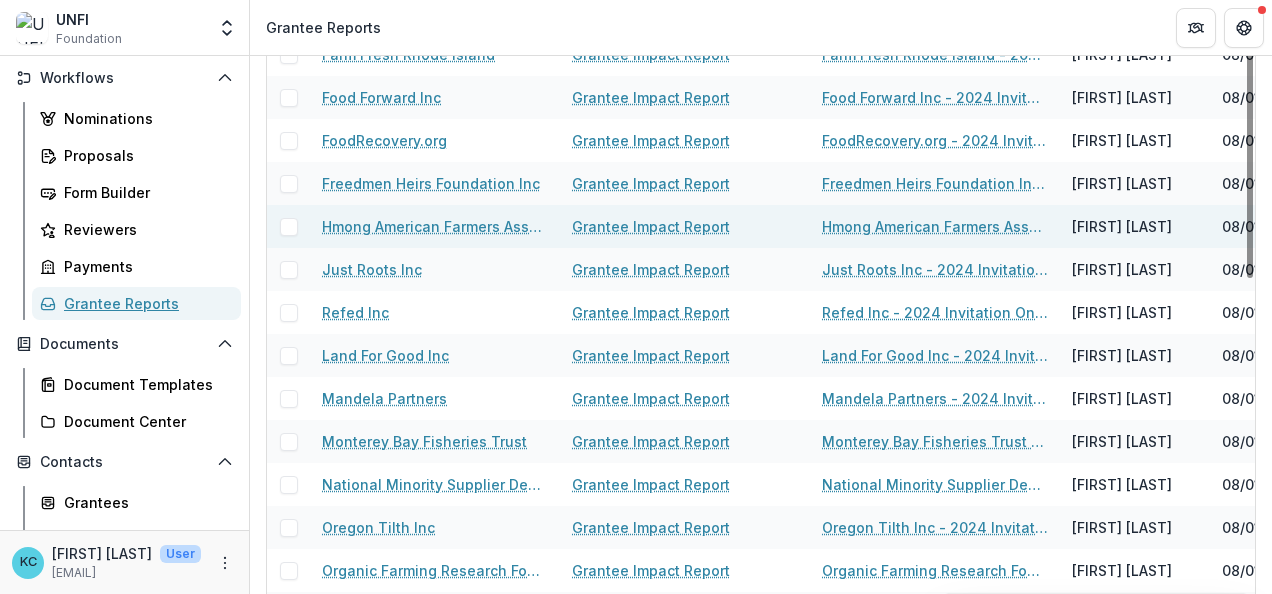 scroll, scrollTop: 0, scrollLeft: 0, axis: both 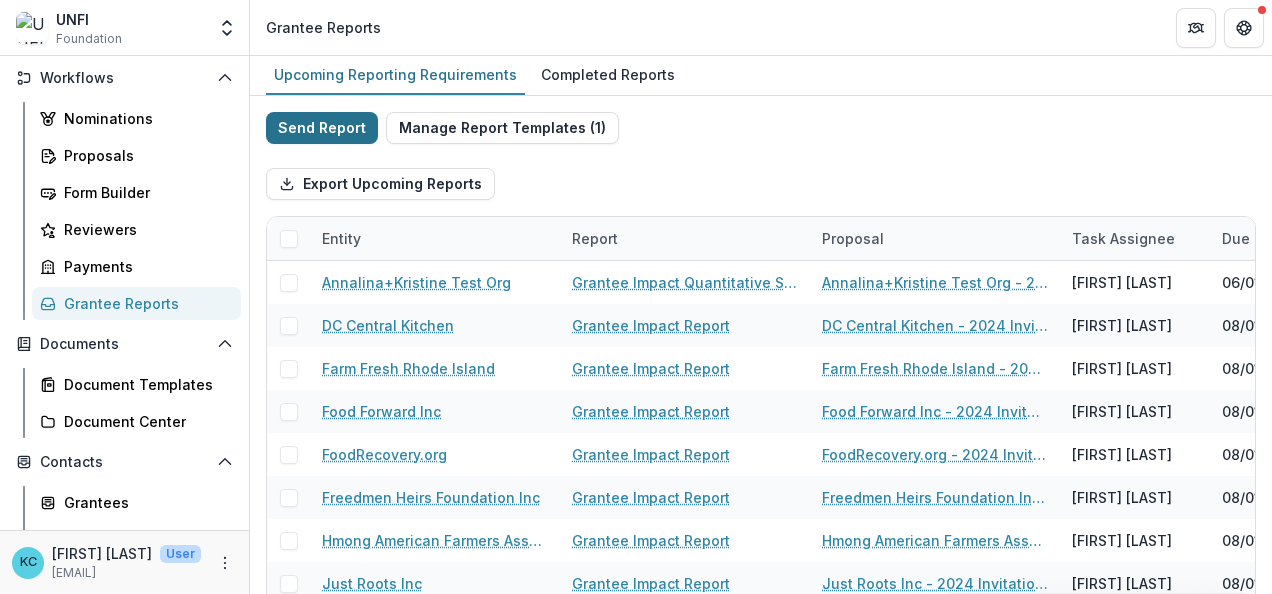click on "Send Report" at bounding box center [322, 128] 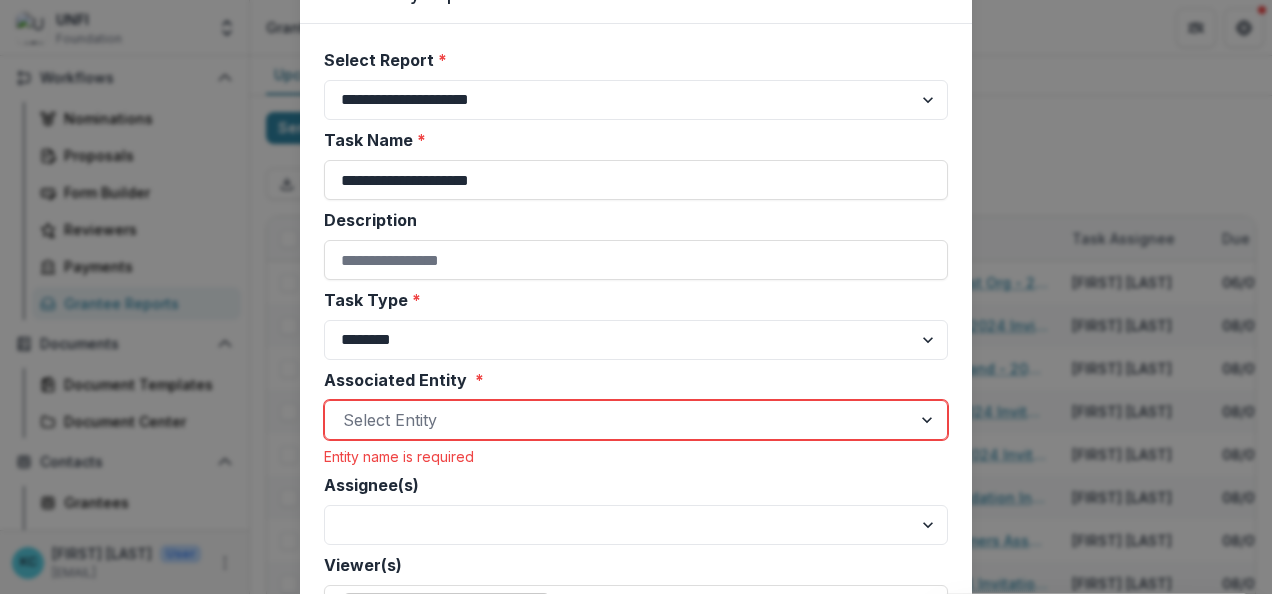scroll, scrollTop: 102, scrollLeft: 0, axis: vertical 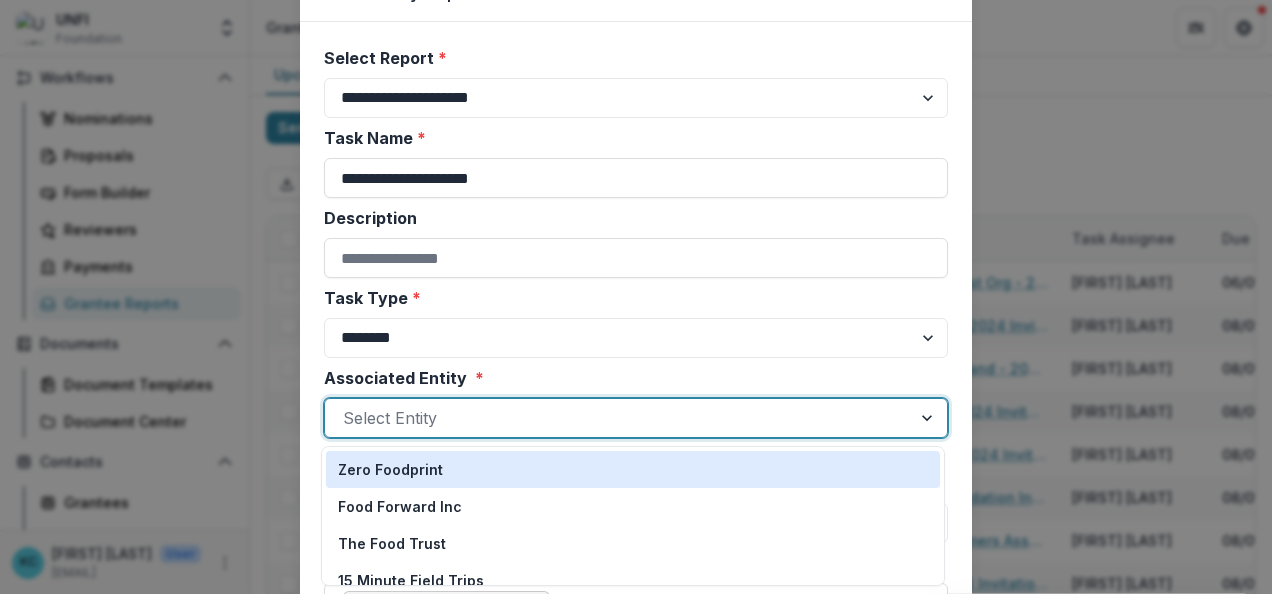 click at bounding box center [618, 418] 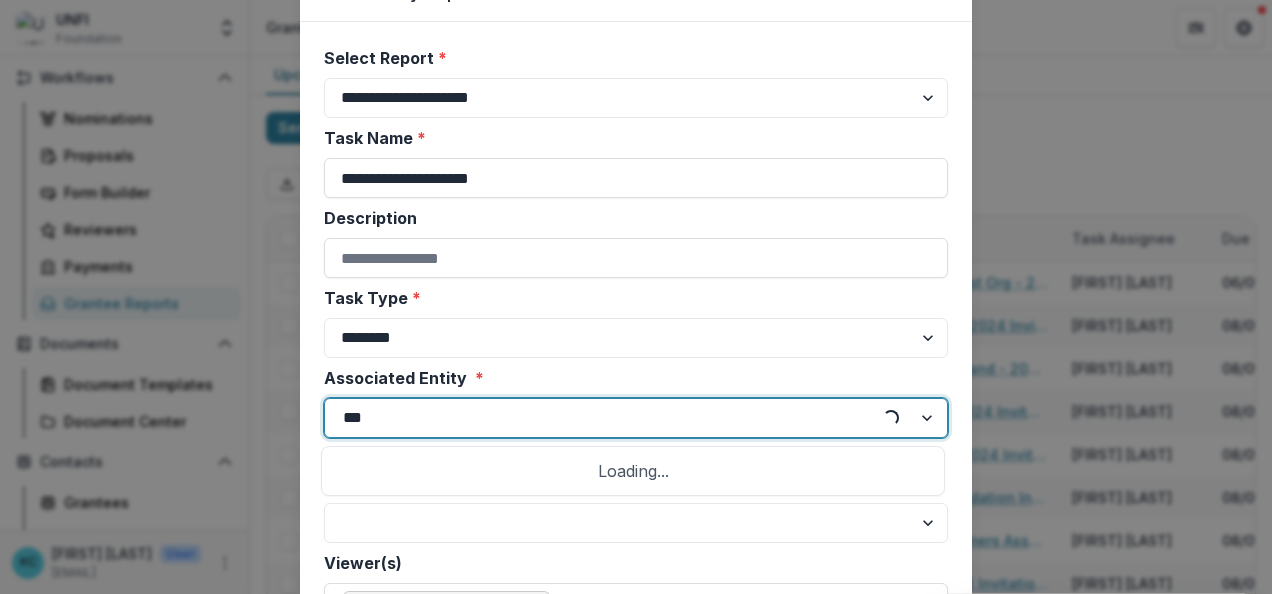 type on "****" 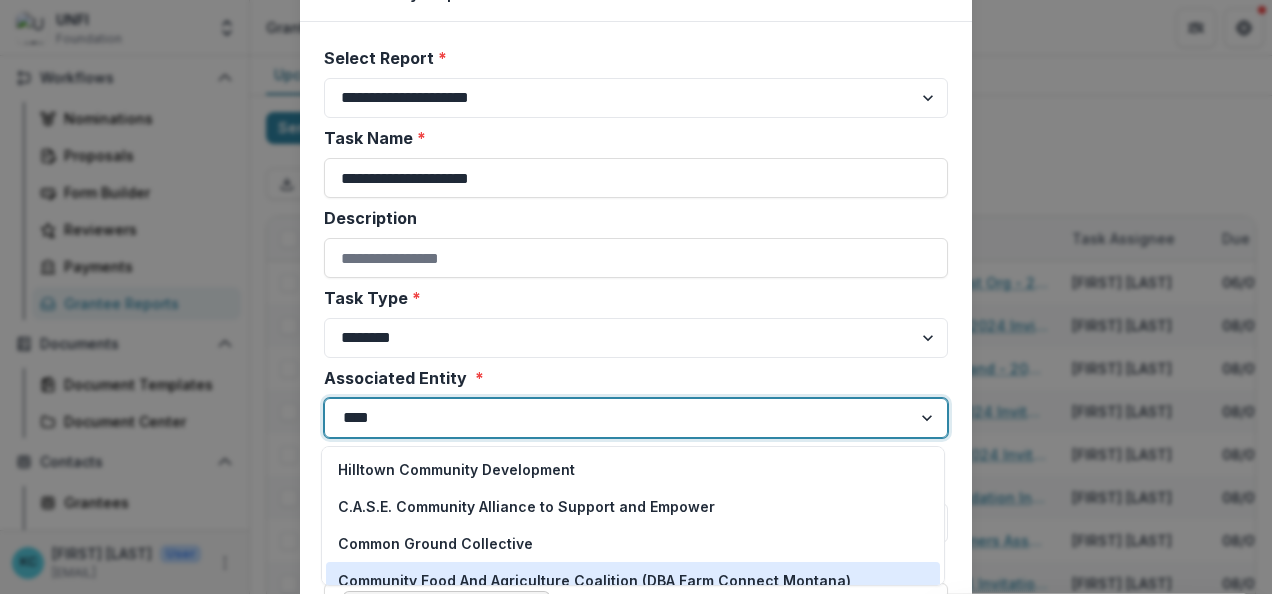 click on "Community Food And Agriculture Coalition (DBA Farm Connect Montana)" at bounding box center (594, 580) 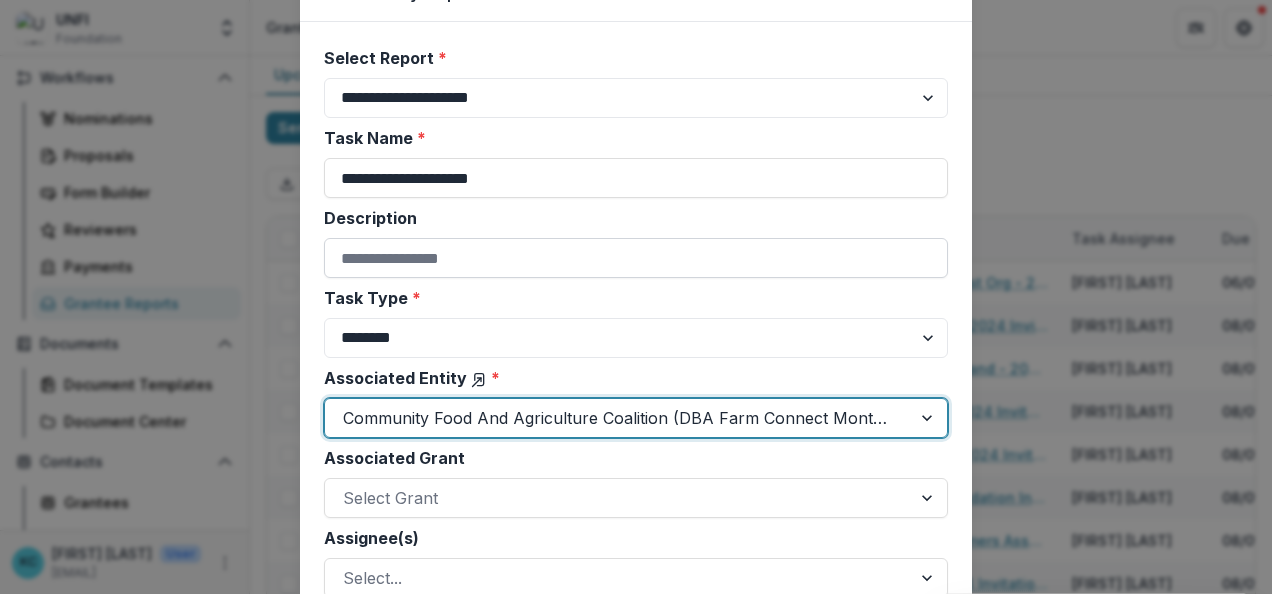 scroll, scrollTop: 311, scrollLeft: 0, axis: vertical 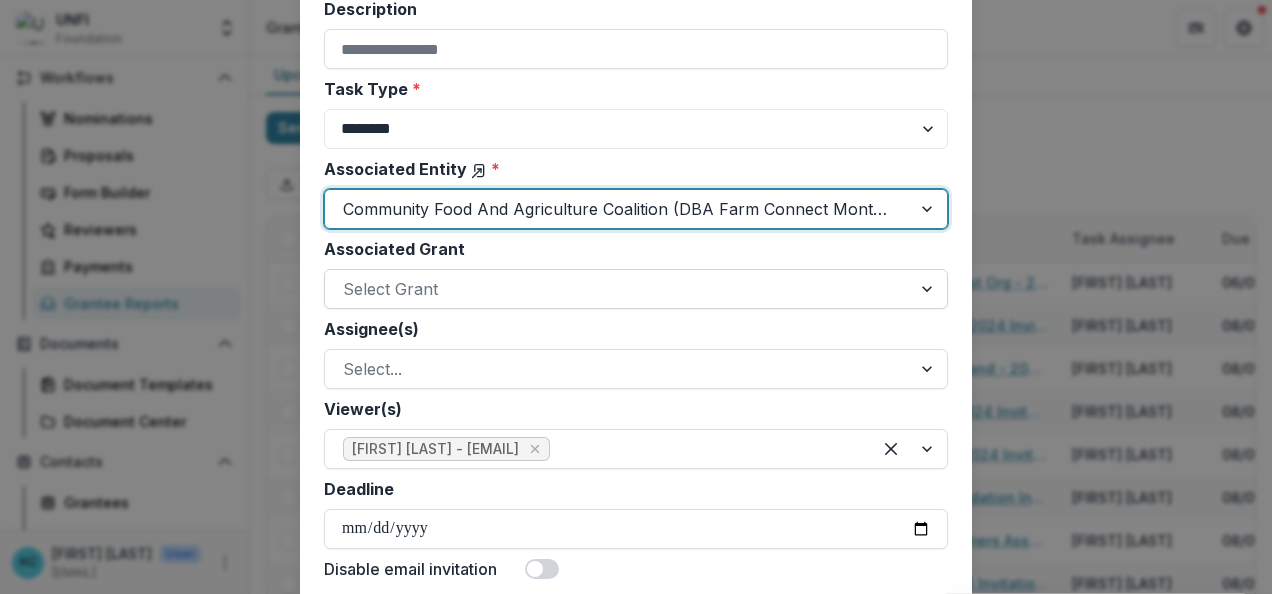 click at bounding box center (618, 289) 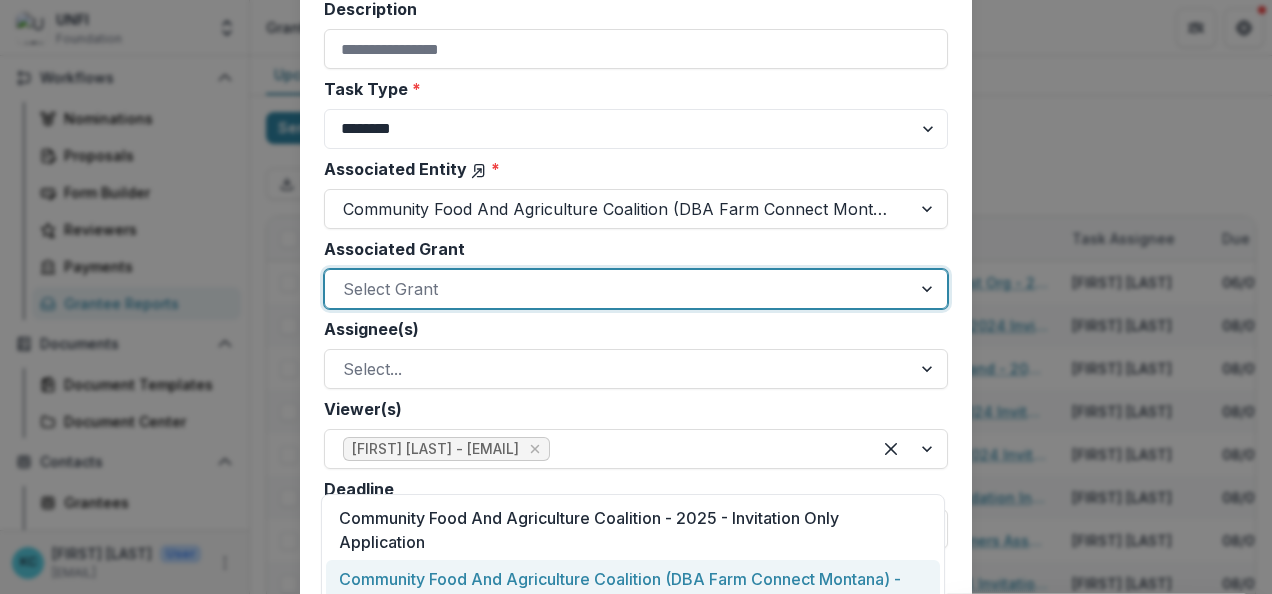 scroll, scrollTop: 0, scrollLeft: 0, axis: both 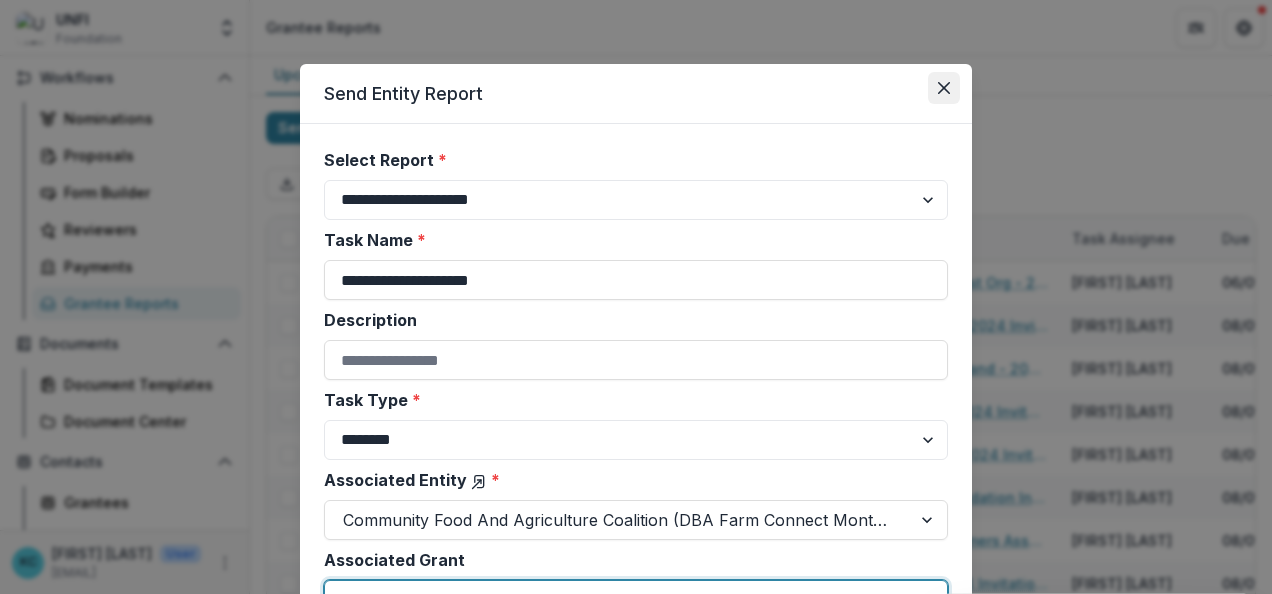 click at bounding box center (944, 88) 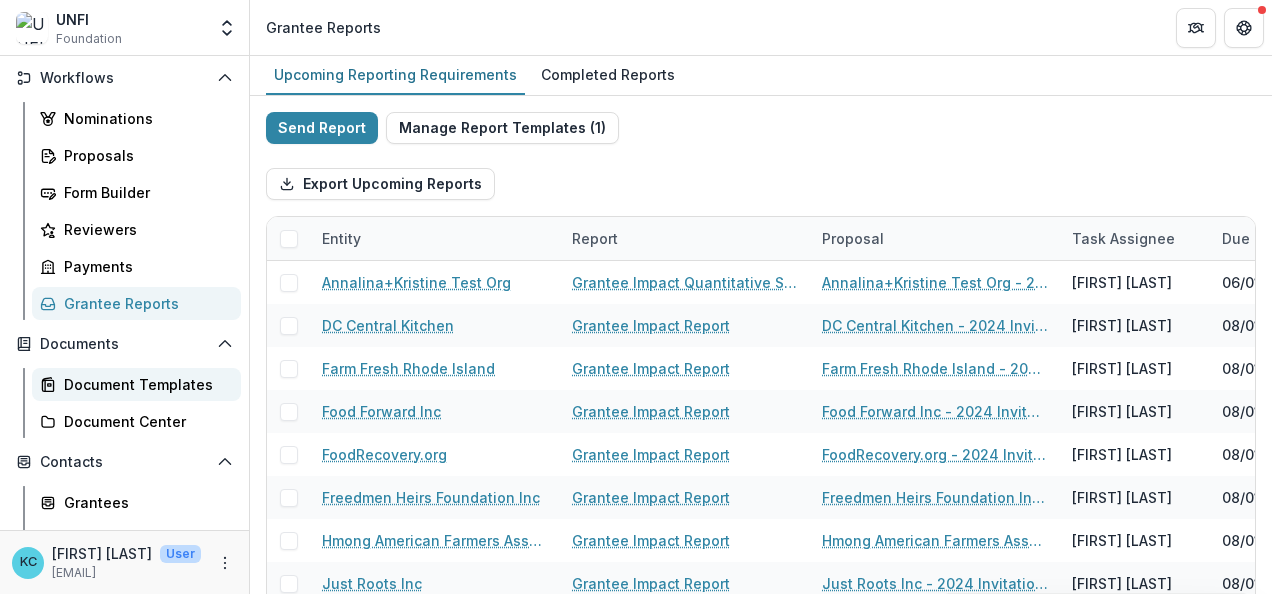 scroll, scrollTop: 408, scrollLeft: 0, axis: vertical 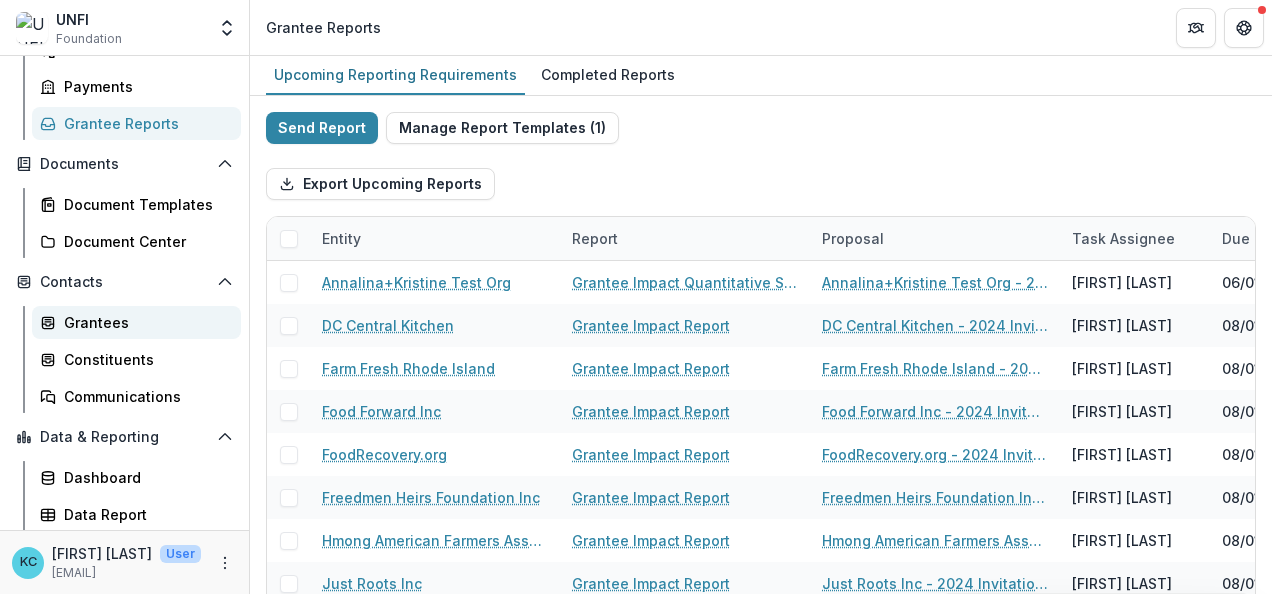 click on "Grantees" at bounding box center (144, 322) 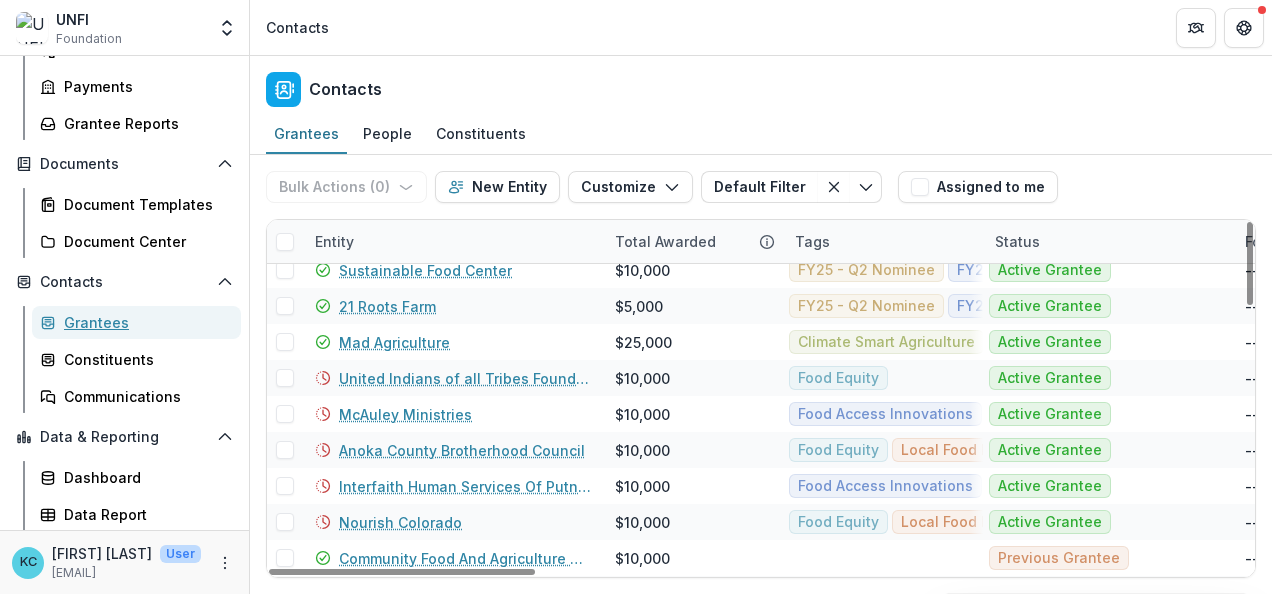 scroll, scrollTop: 0, scrollLeft: 0, axis: both 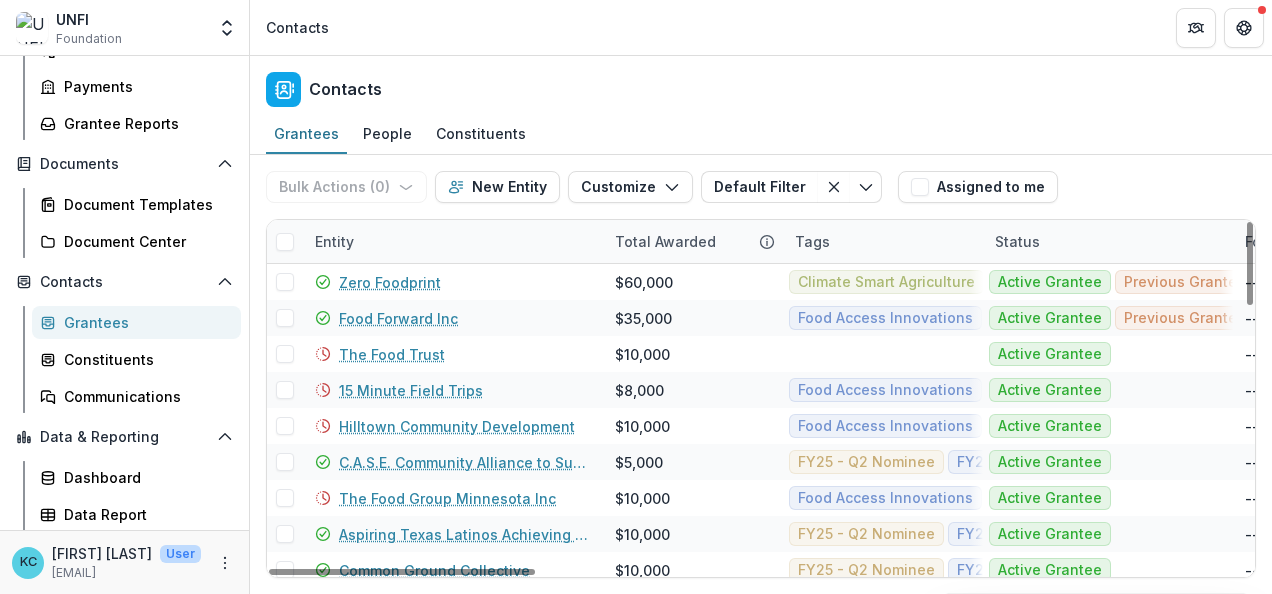 click on "Entity" at bounding box center (334, 241) 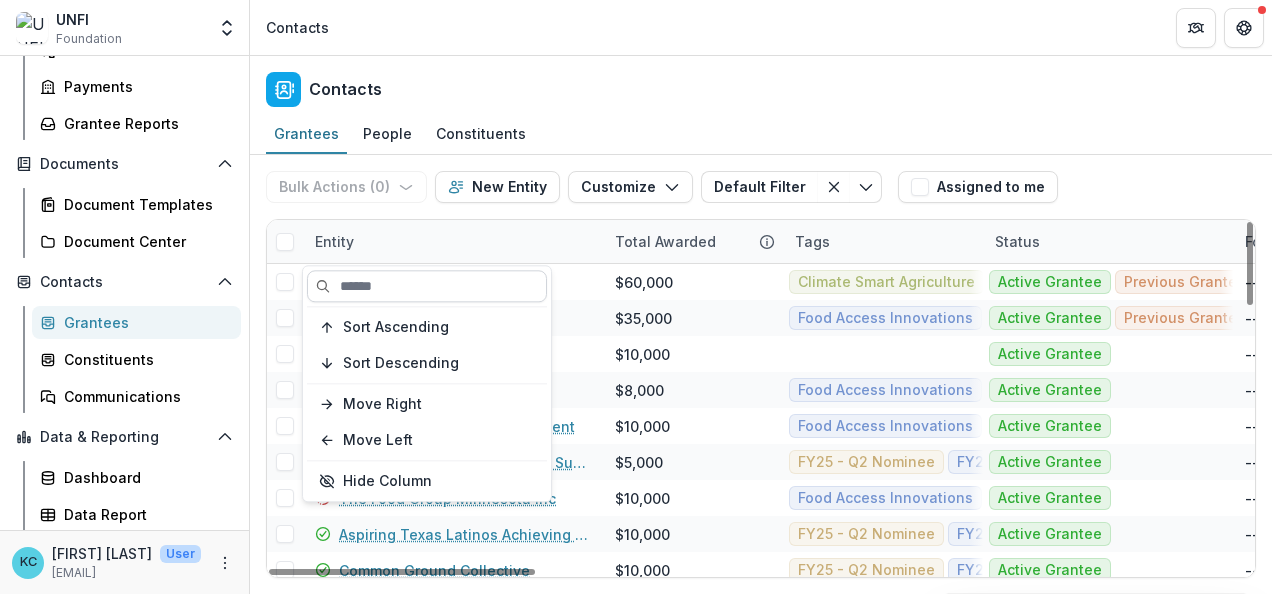 click at bounding box center [427, 286] 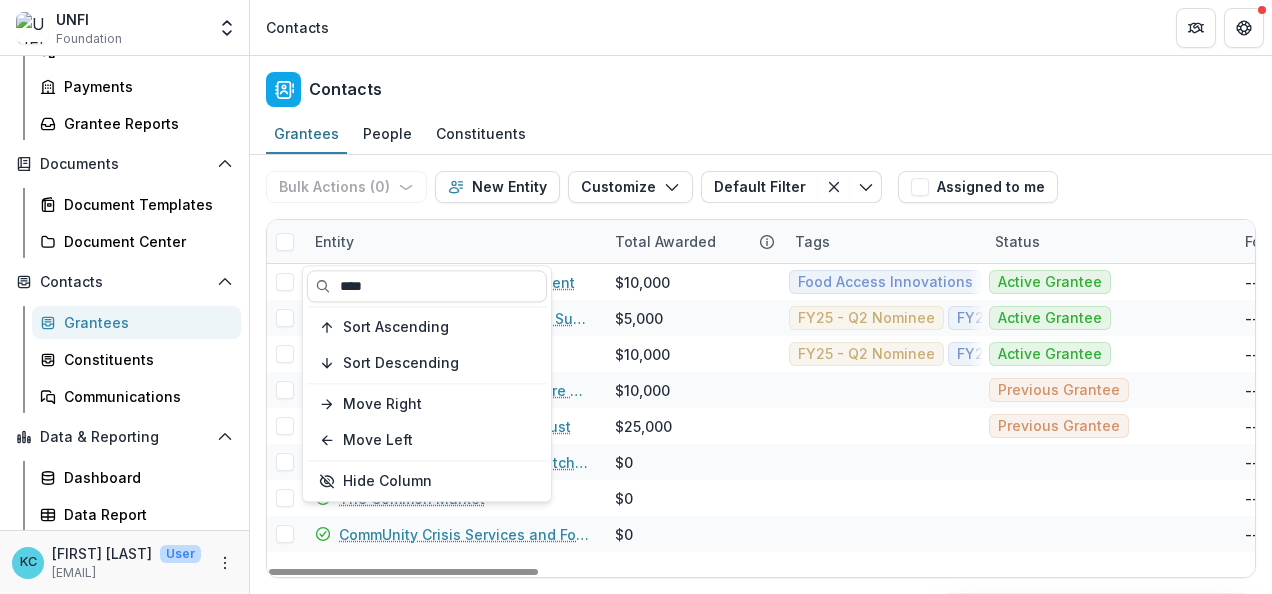 type on "****" 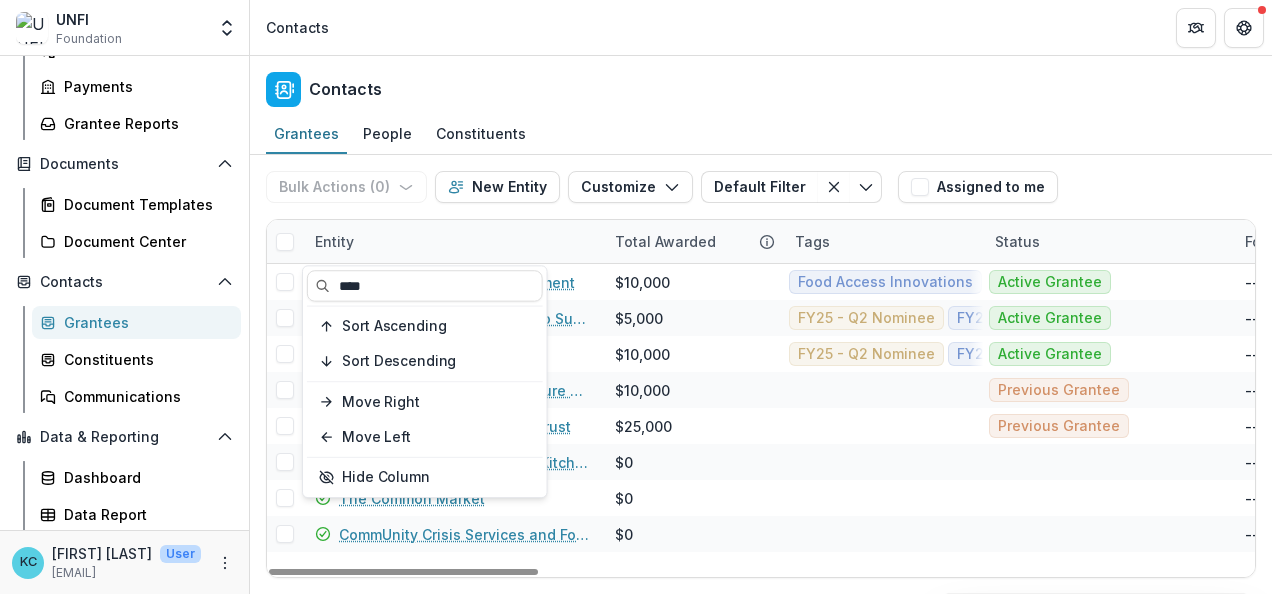 click on "Contacts" at bounding box center (761, 27) 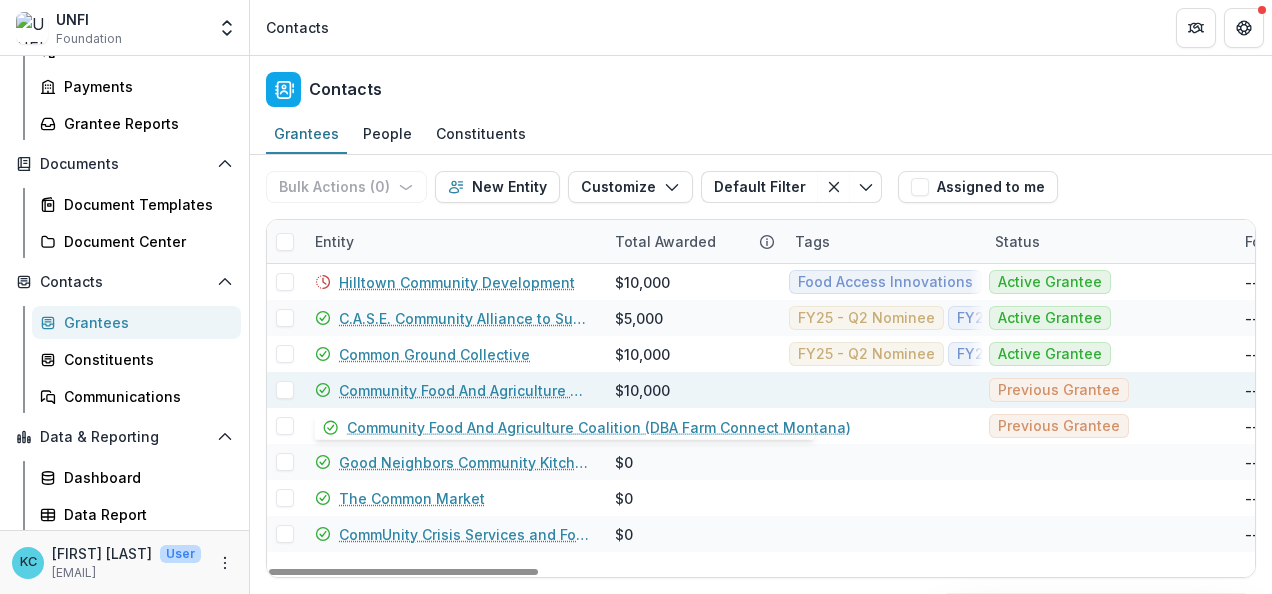 click on "Community Food And Agriculture Coalition (DBA Farm Connect Montana)" at bounding box center [465, 390] 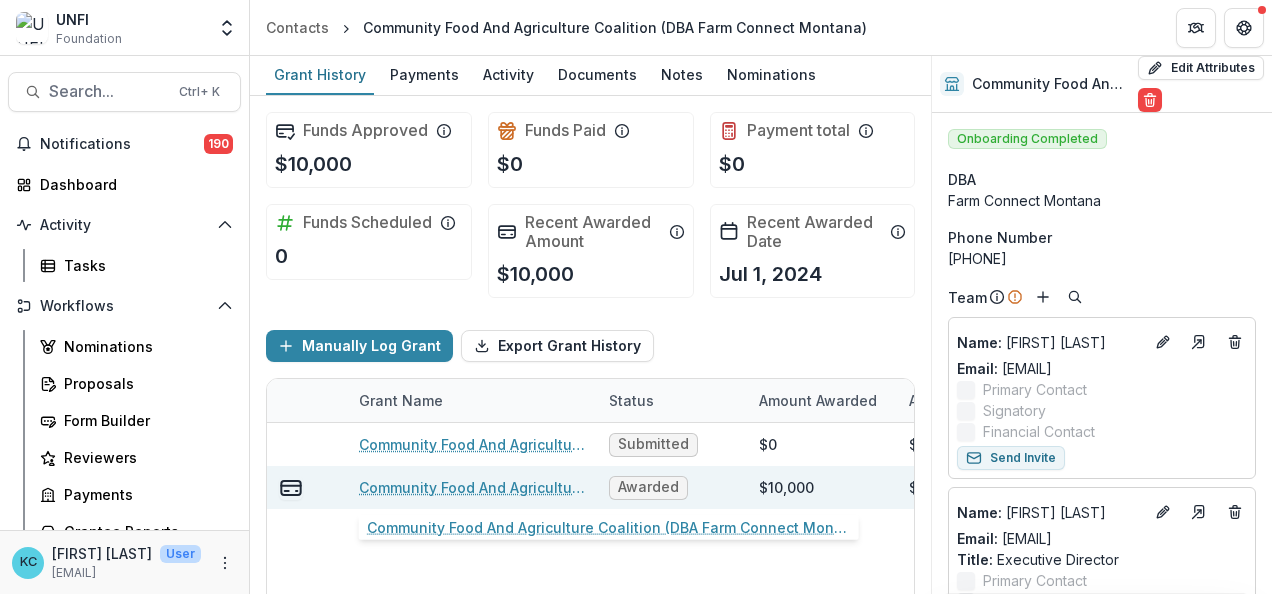 click on "Community Food And Agriculture Coalition (DBA Farm Connect Montana) - 2025" at bounding box center [472, 487] 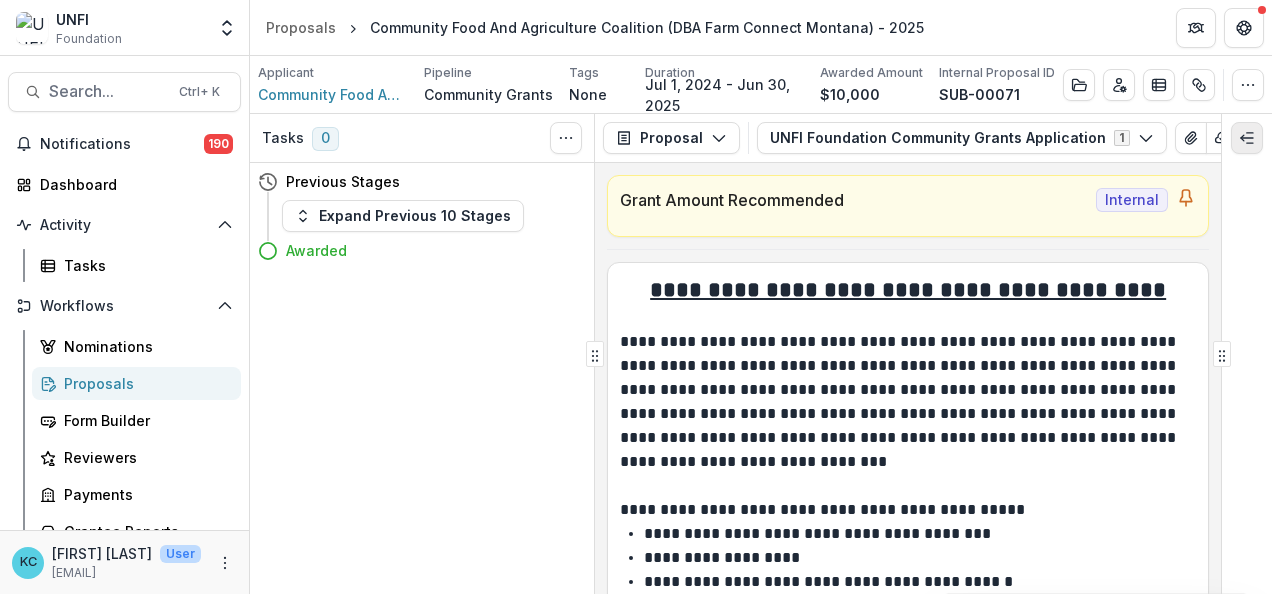 click 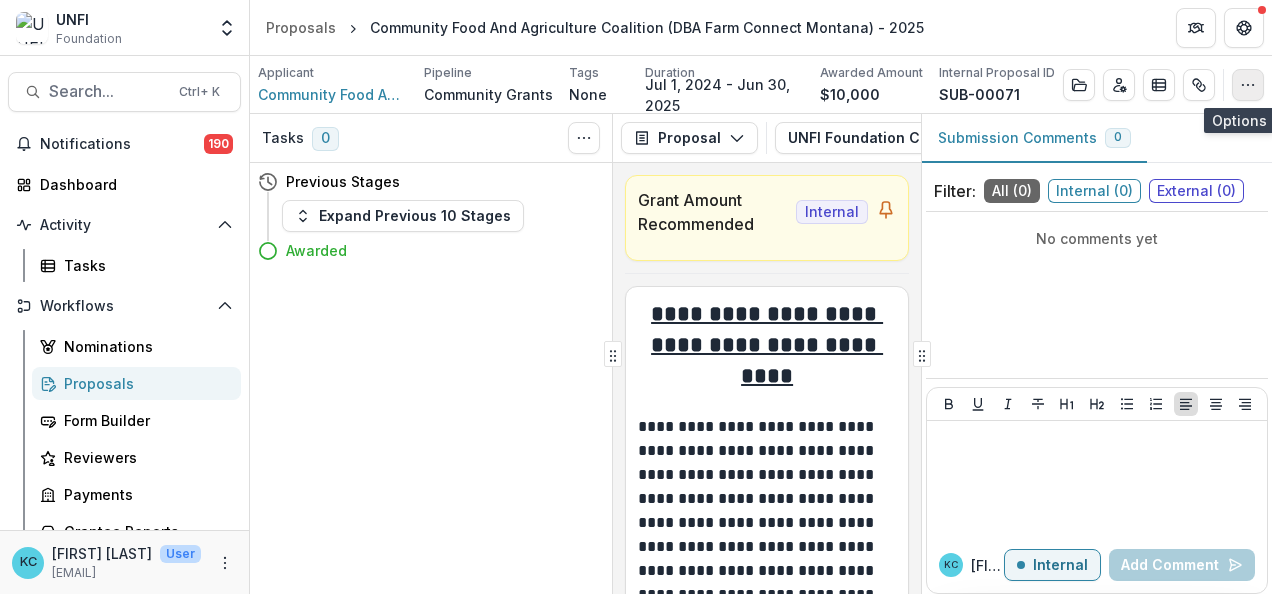 click at bounding box center (1248, 85) 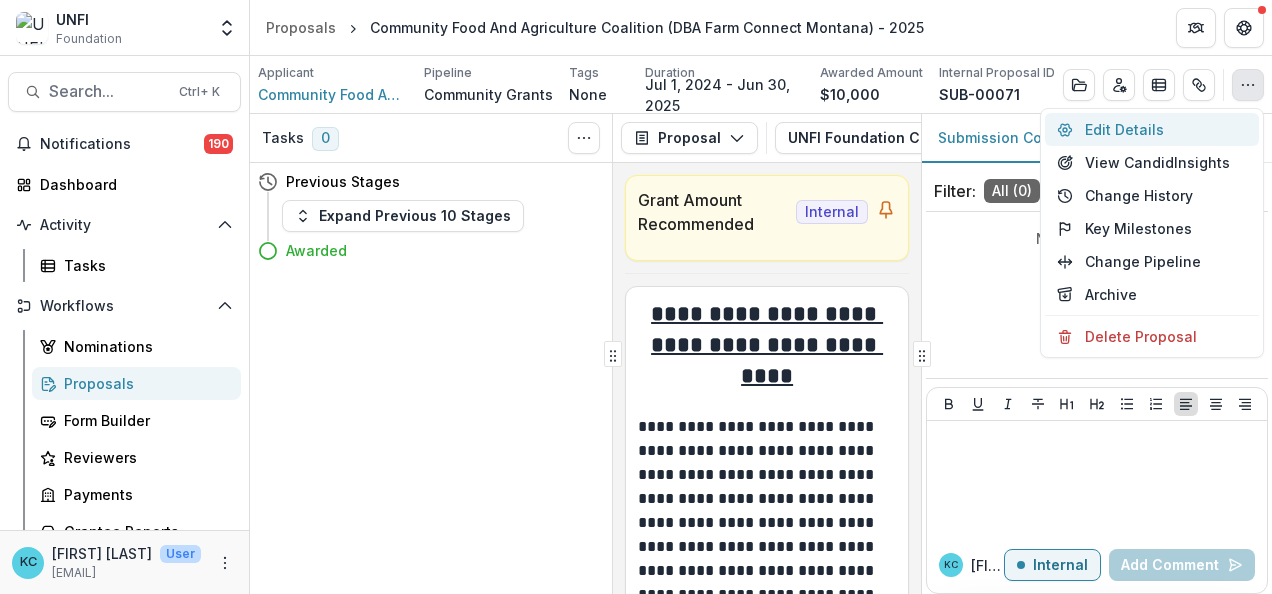 click on "Edit Details" at bounding box center (1152, 129) 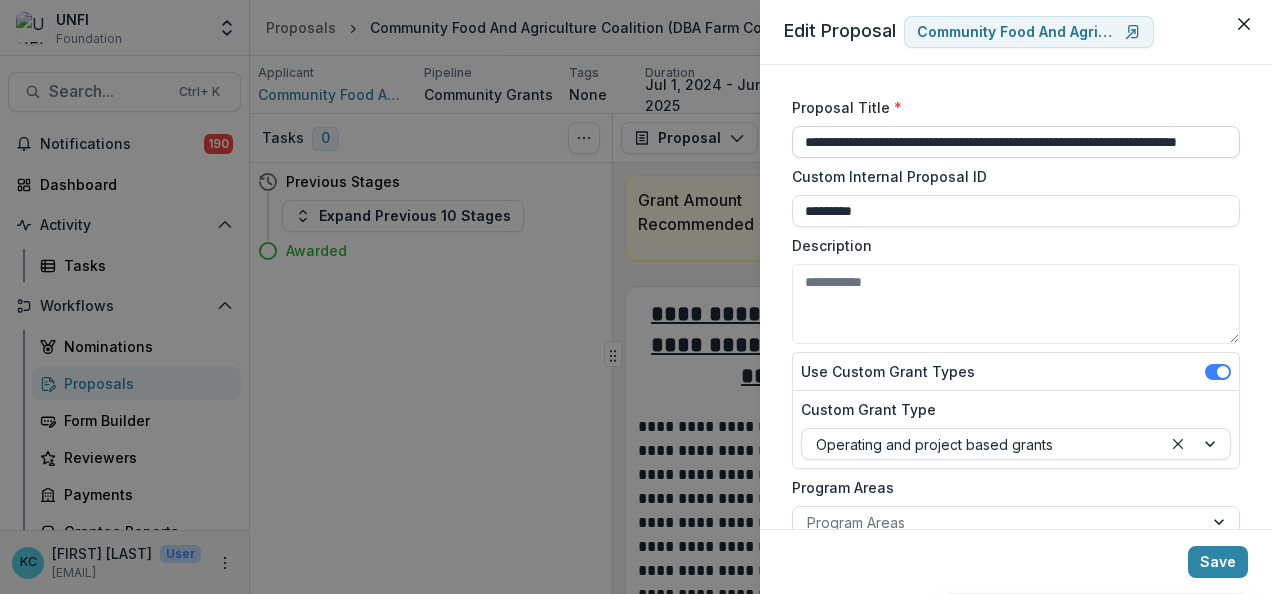 click on "**********" at bounding box center (1016, 142) 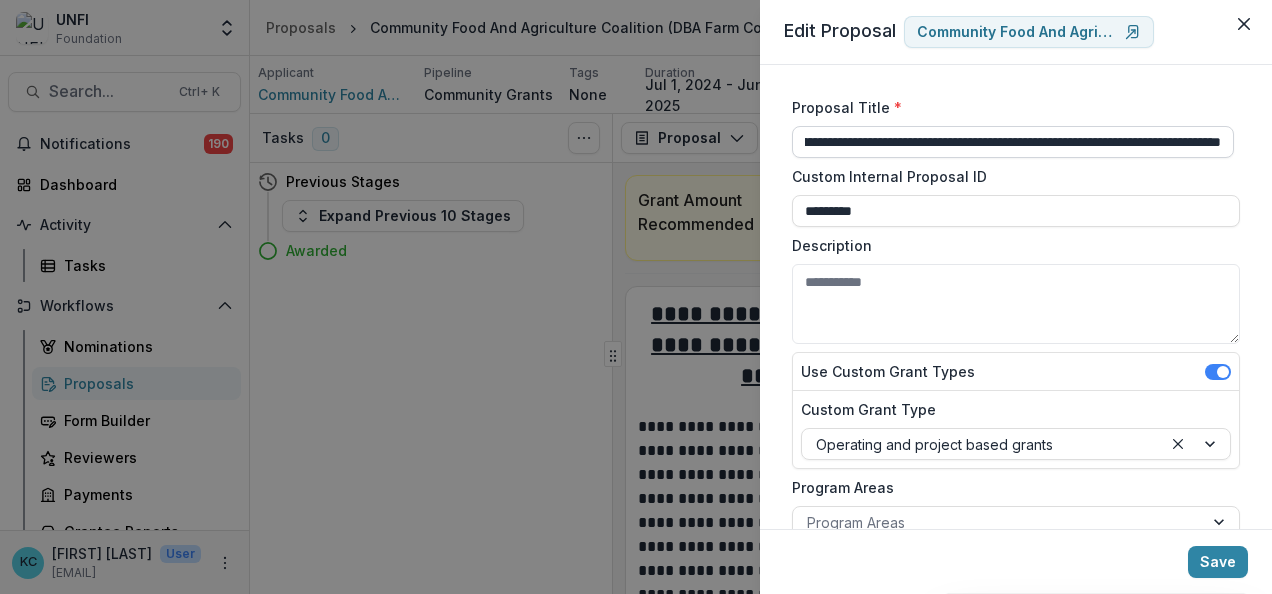 scroll, scrollTop: 0, scrollLeft: 237, axis: horizontal 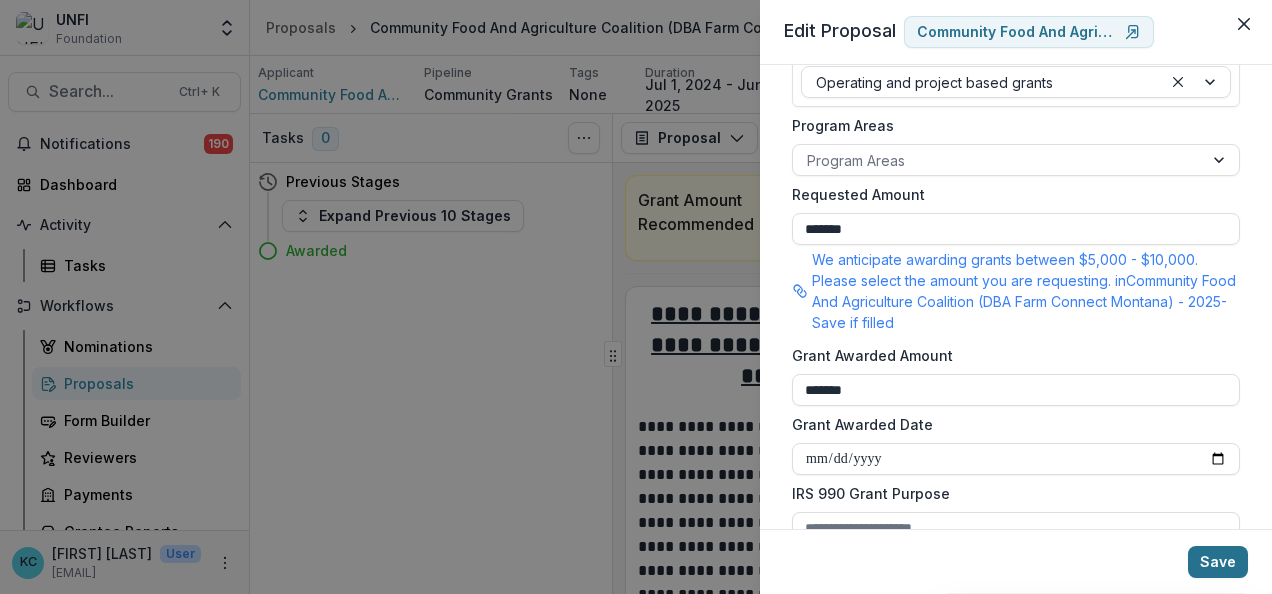 type on "**********" 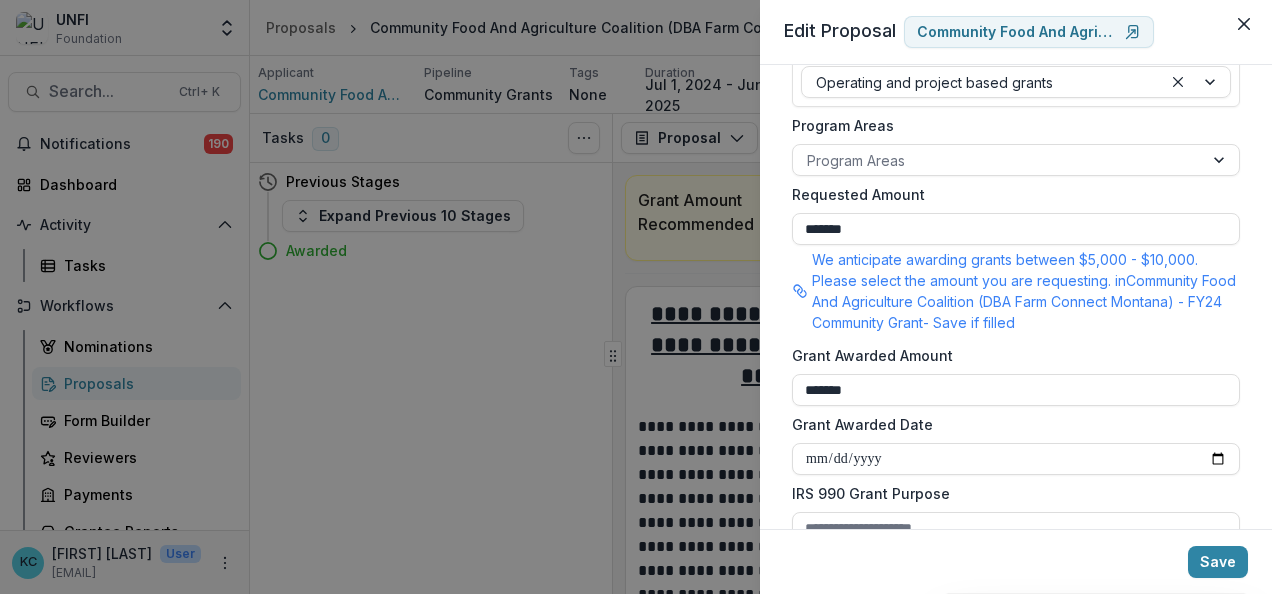click on "**********" at bounding box center (636, 297) 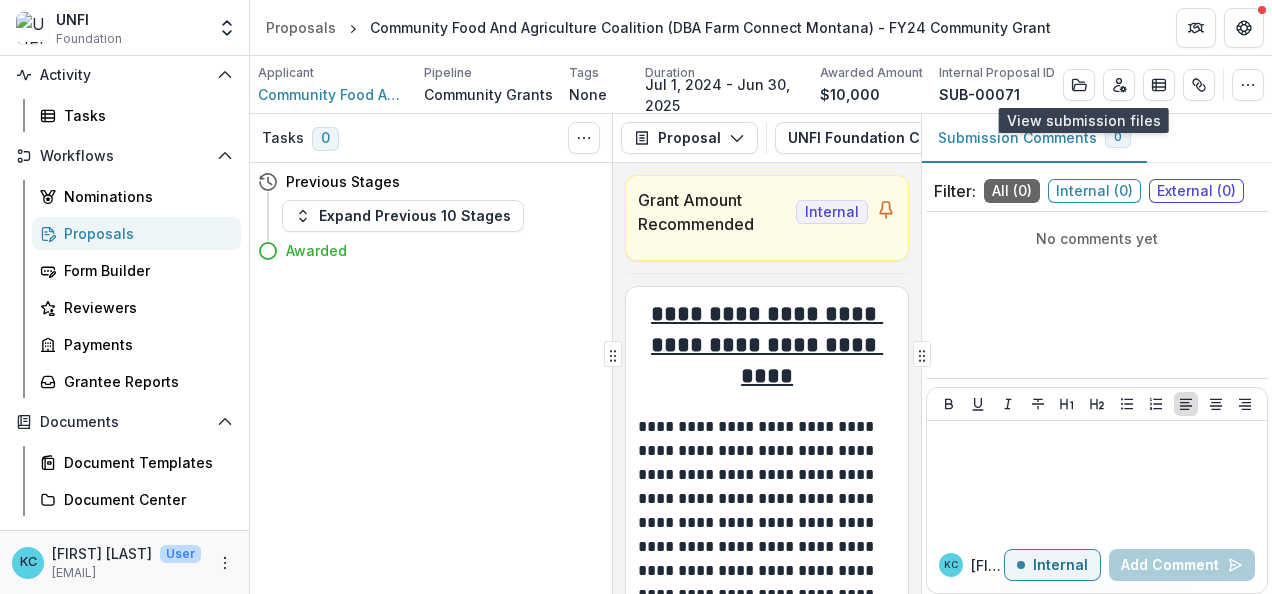 scroll, scrollTop: 177, scrollLeft: 0, axis: vertical 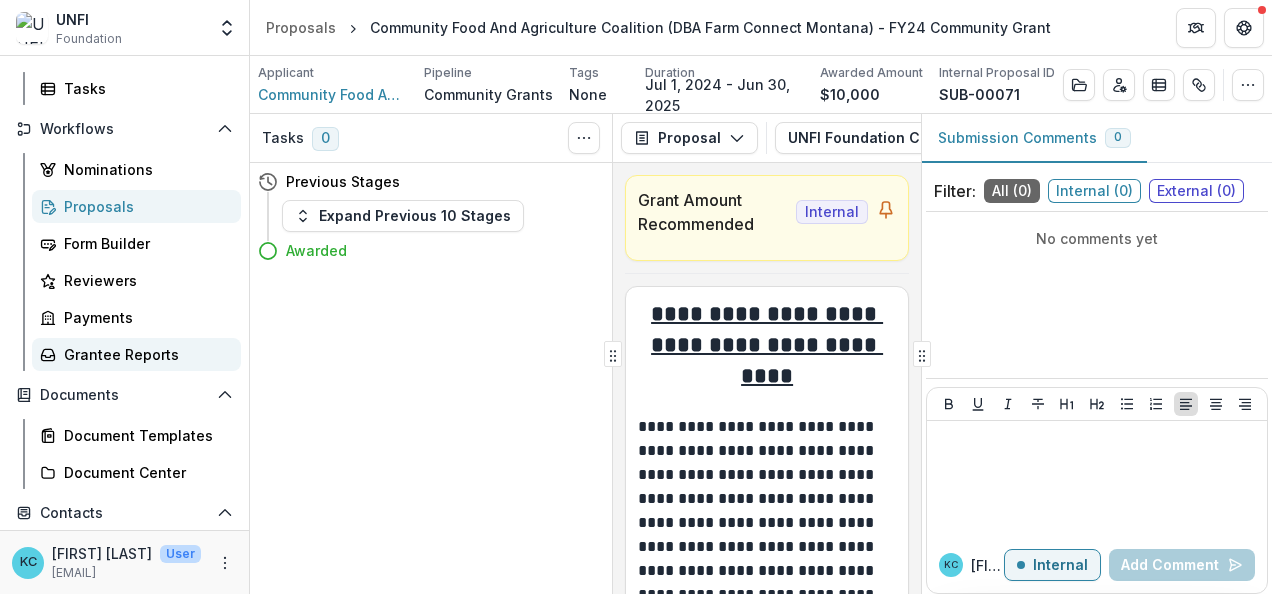 click on "Grantee Reports" at bounding box center [144, 354] 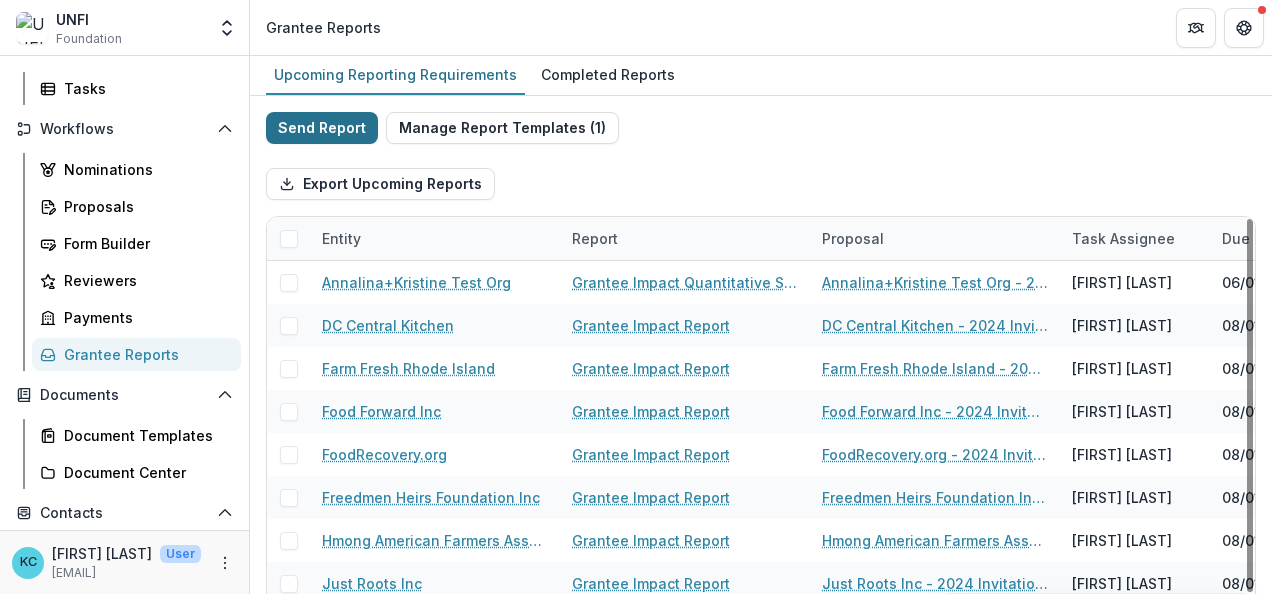 click on "Send Report" at bounding box center (322, 128) 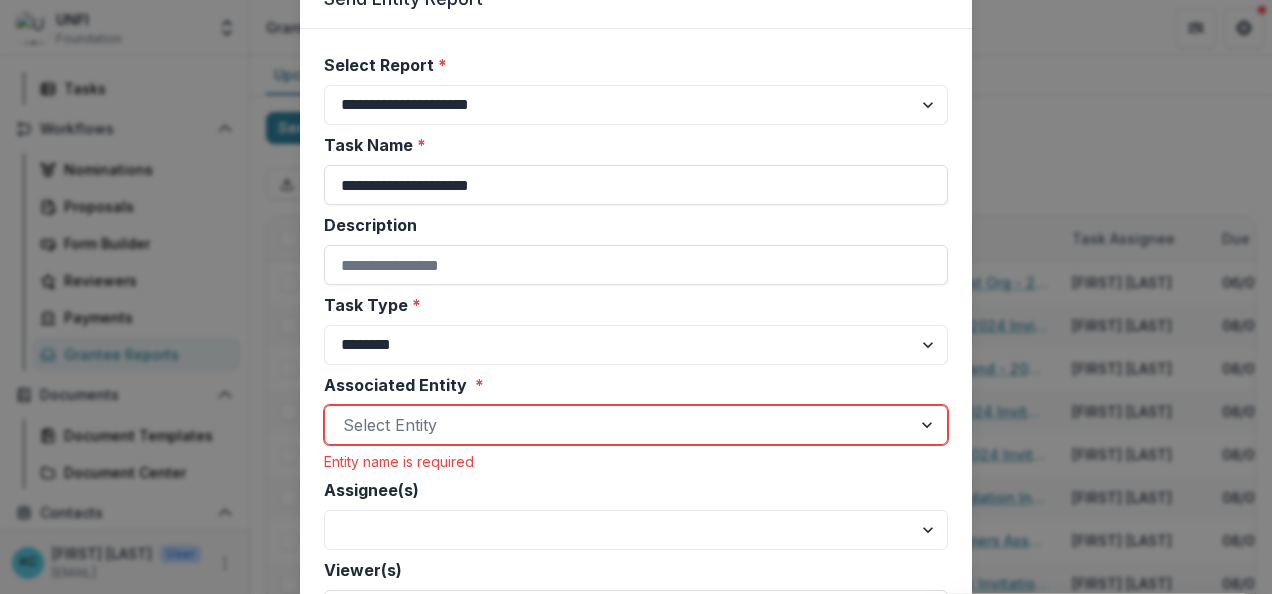 scroll, scrollTop: 170, scrollLeft: 0, axis: vertical 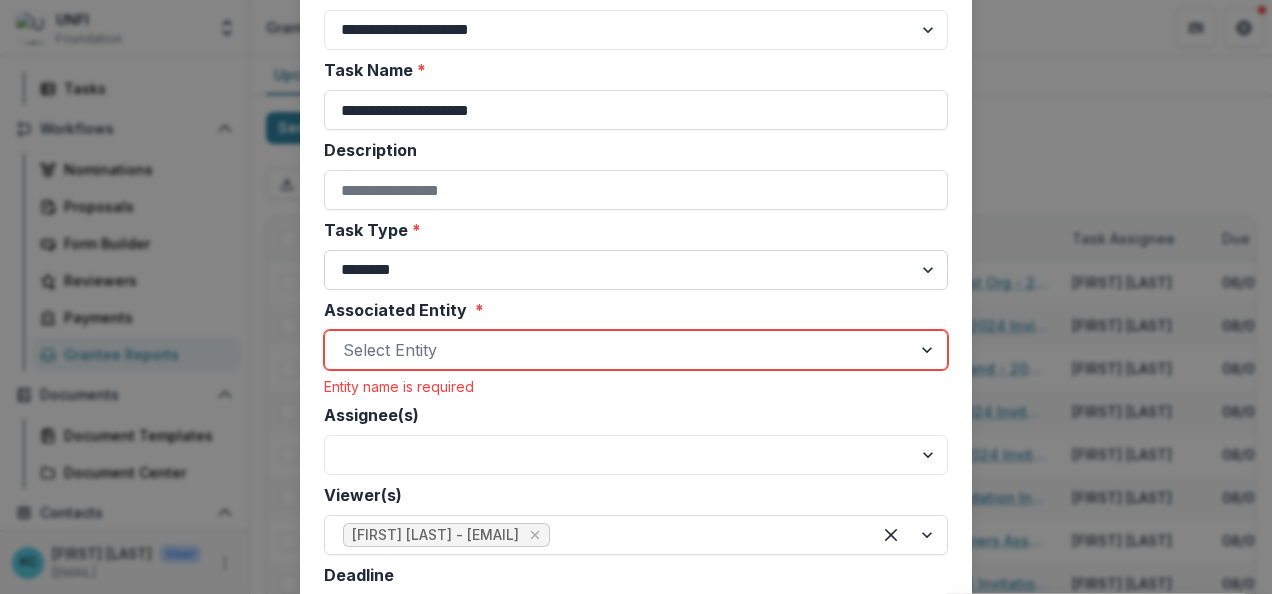 click on "******** ********" at bounding box center (636, 270) 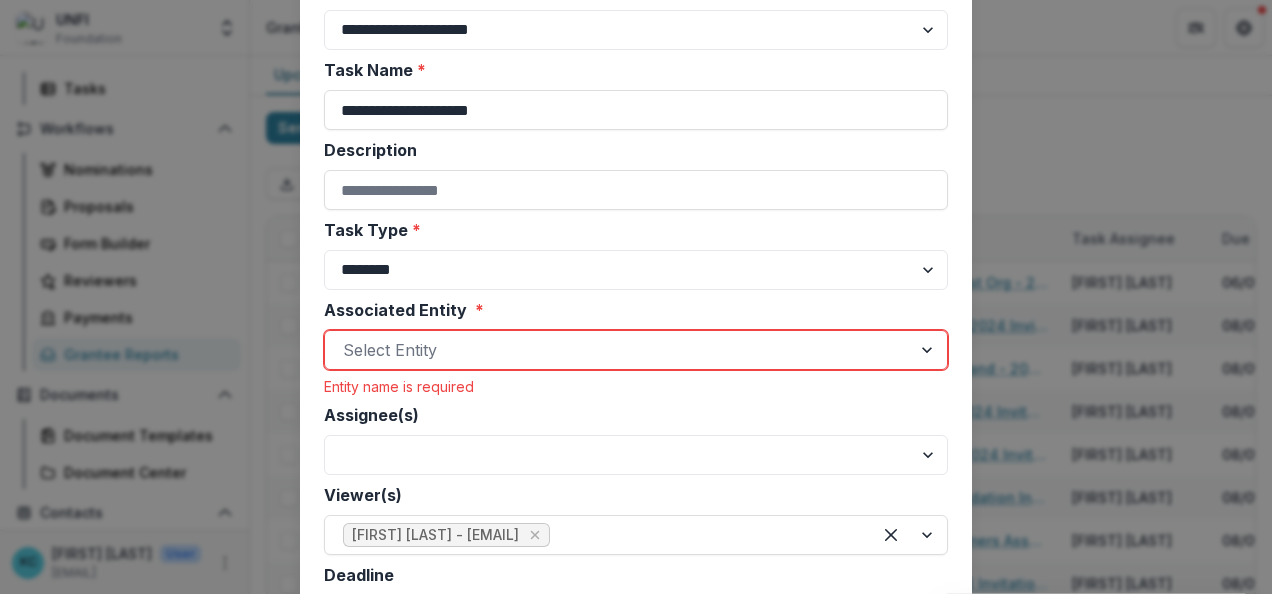 click on "******** ********" at bounding box center [636, 270] 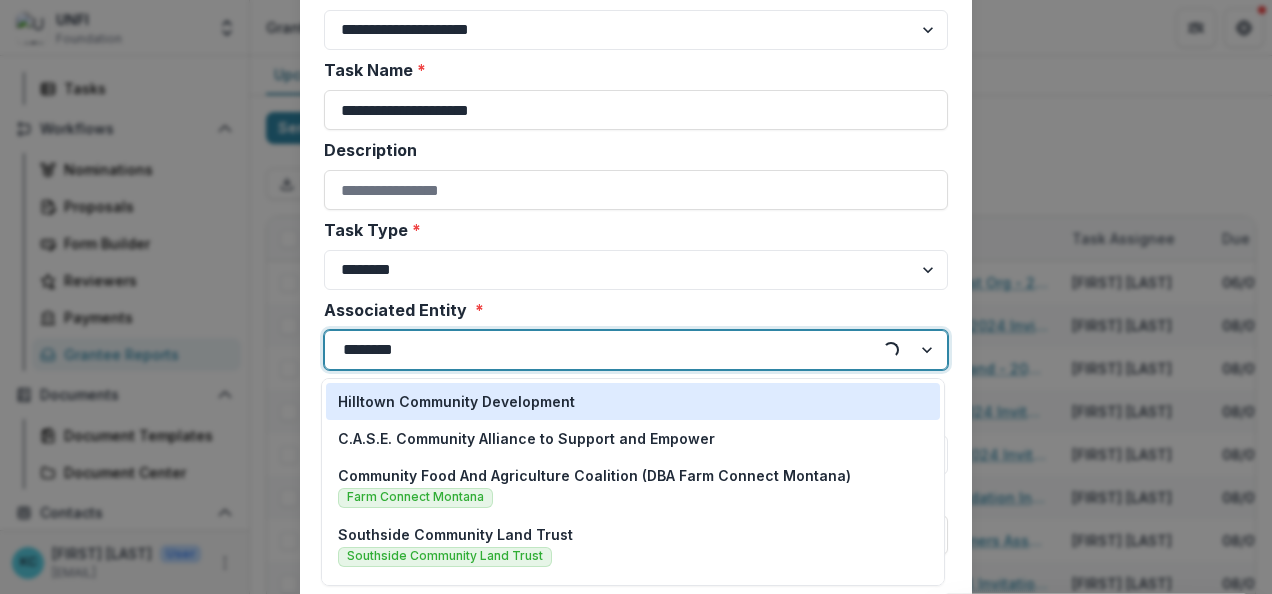 type on "*********" 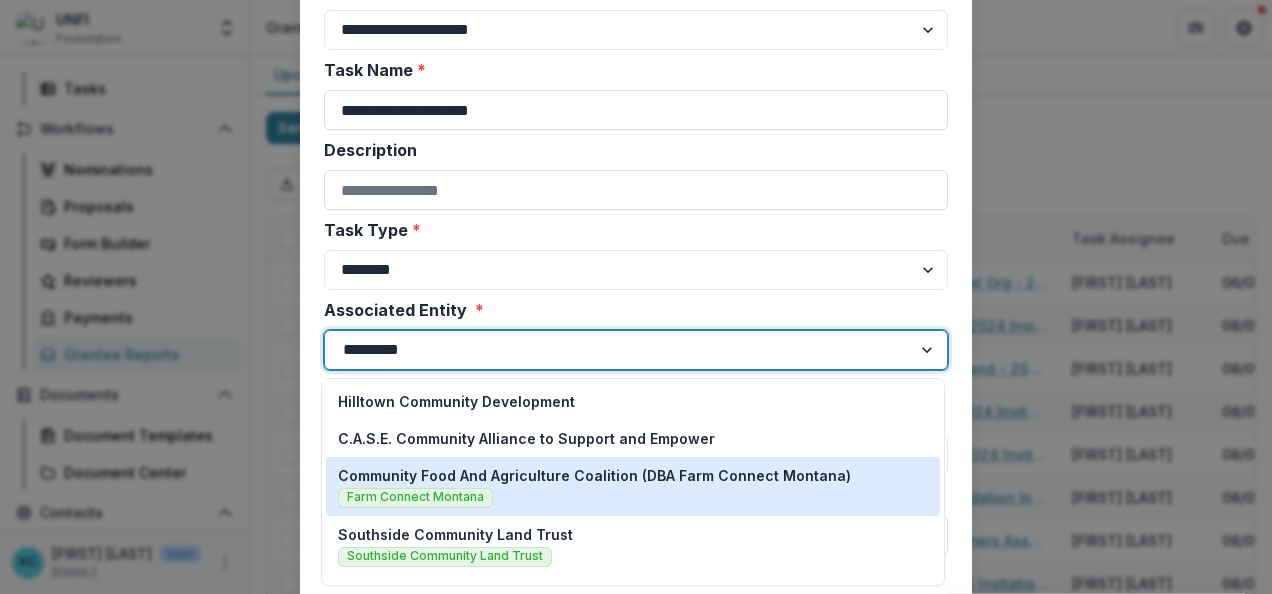 click on "Community Food And Agriculture Coalition (DBA Farm Connect Montana)" at bounding box center (594, 475) 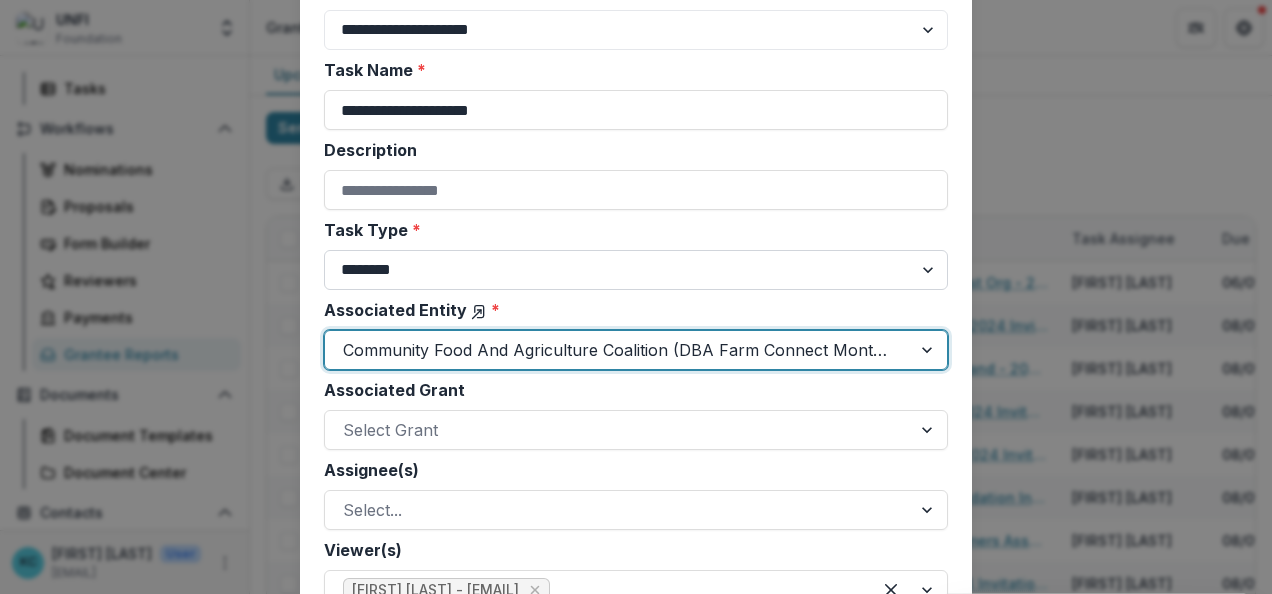 scroll, scrollTop: 381, scrollLeft: 0, axis: vertical 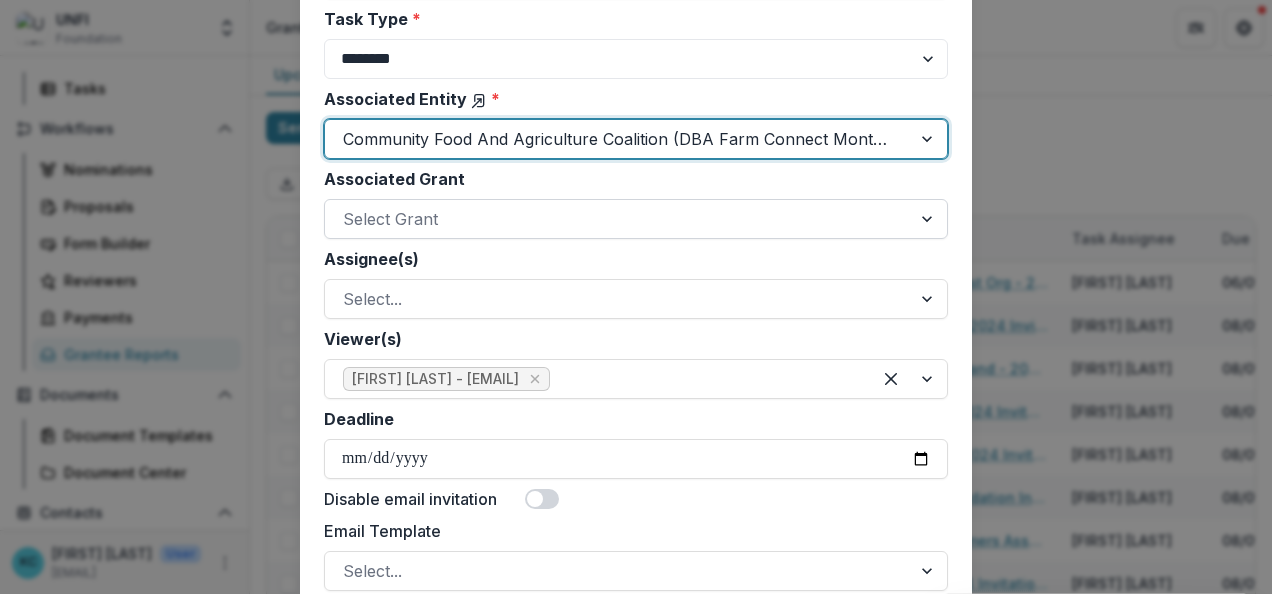 click at bounding box center (618, 219) 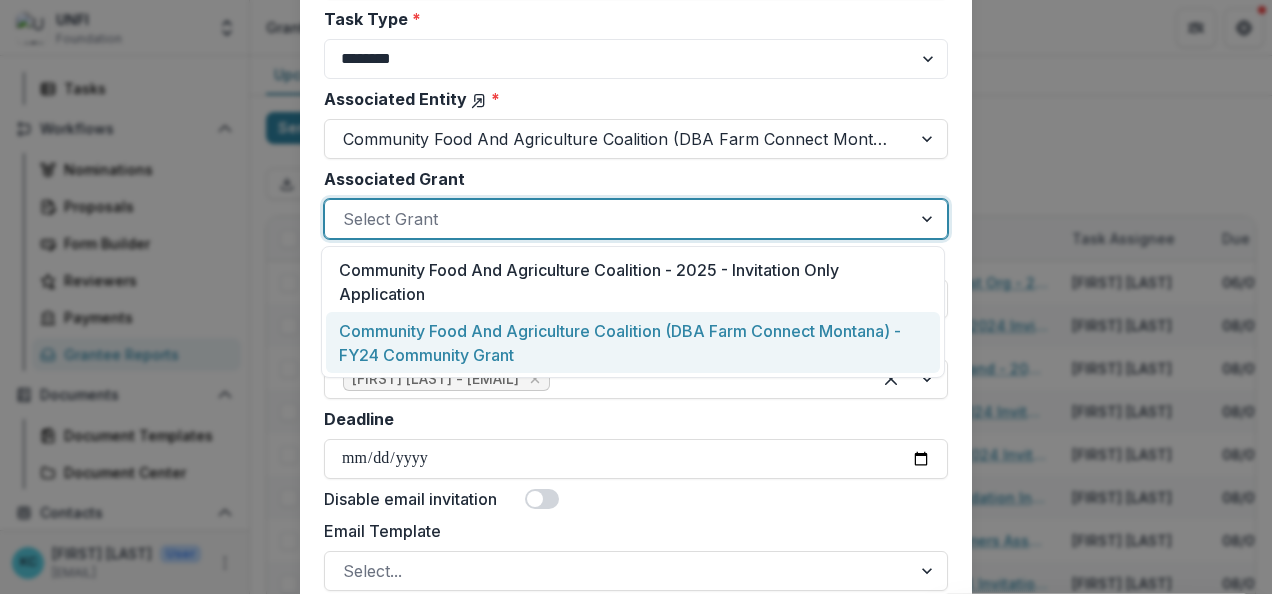 click on "Community Food And Agriculture Coalition (DBA Farm Connect Montana) - FY24 Community Grant" at bounding box center (633, 342) 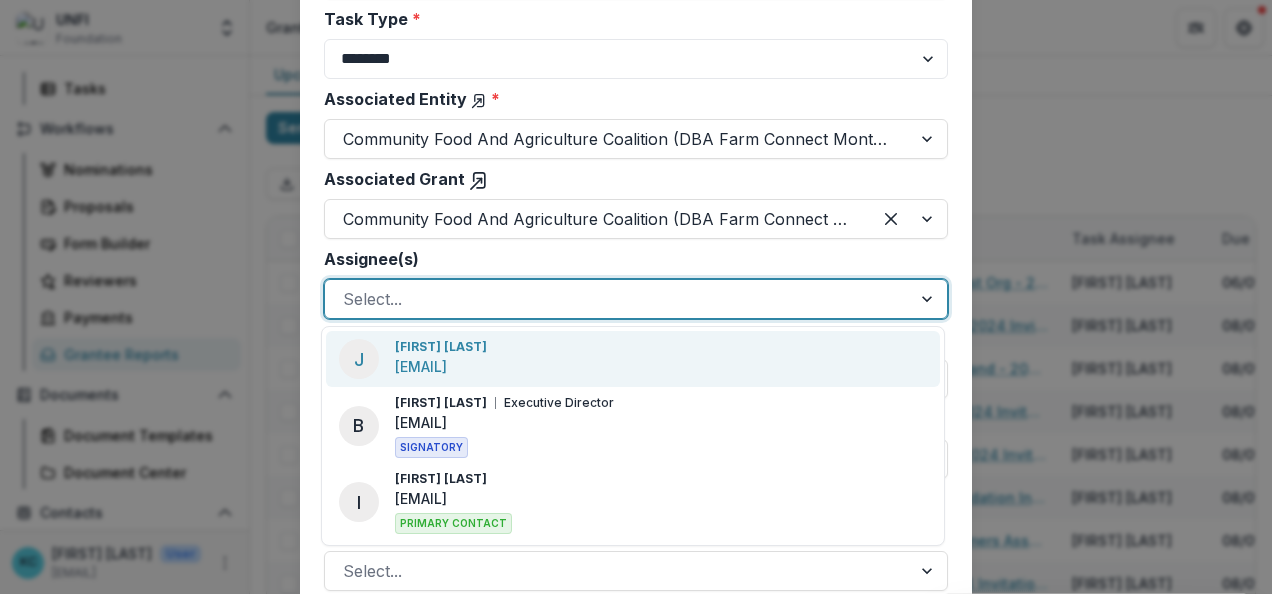click at bounding box center (618, 299) 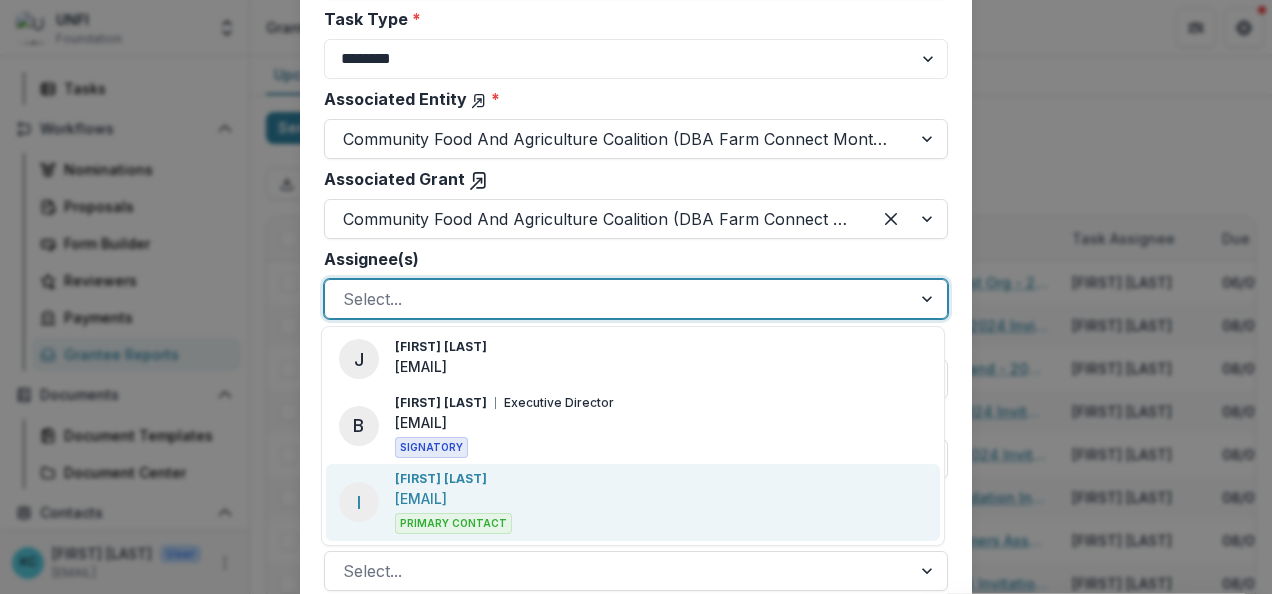 click on "[FIRST] [LAST] ([EMAIL]) [PRIMARY_CONTACT]" at bounding box center (453, 502) 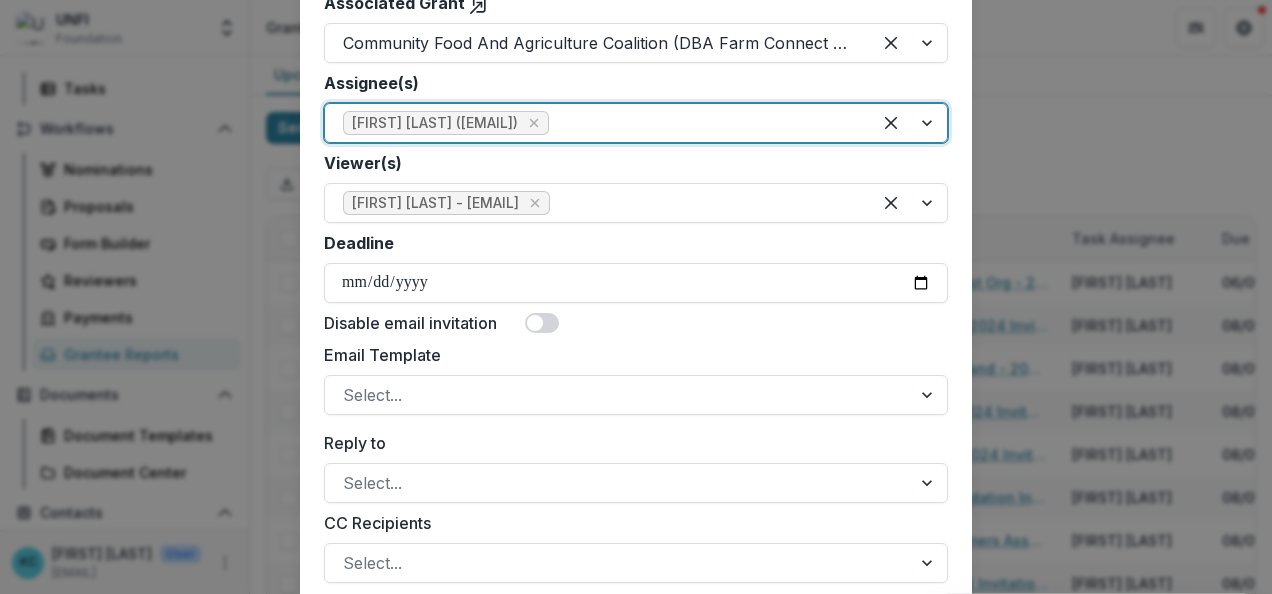 scroll, scrollTop: 589, scrollLeft: 0, axis: vertical 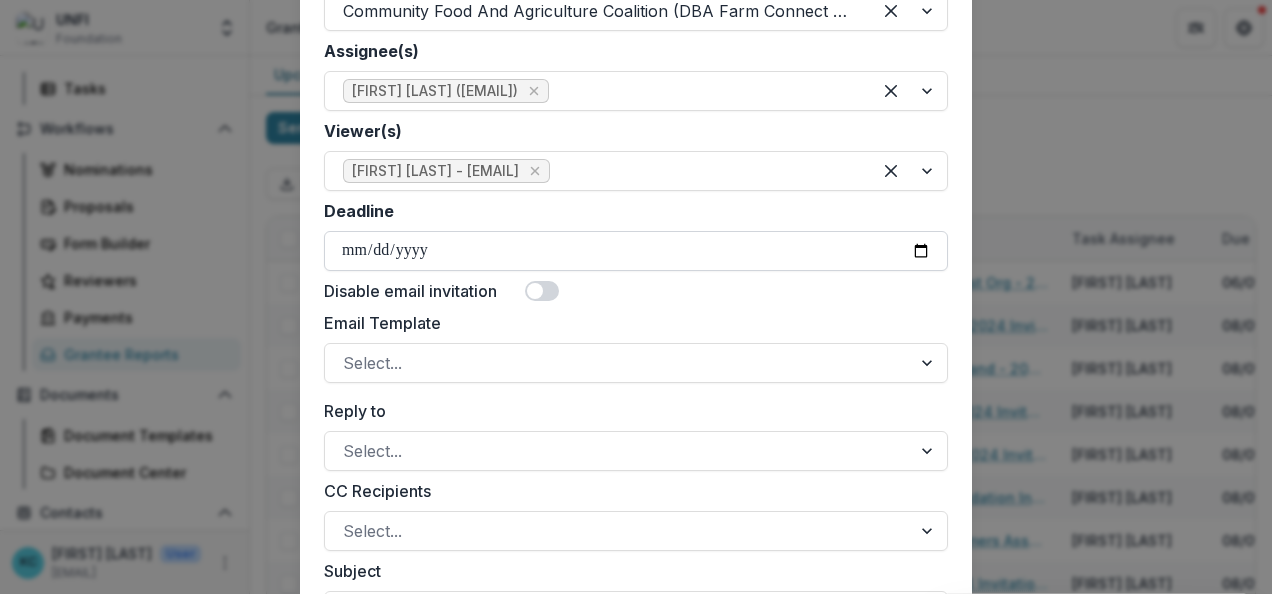 click on "Deadline" at bounding box center [636, 251] 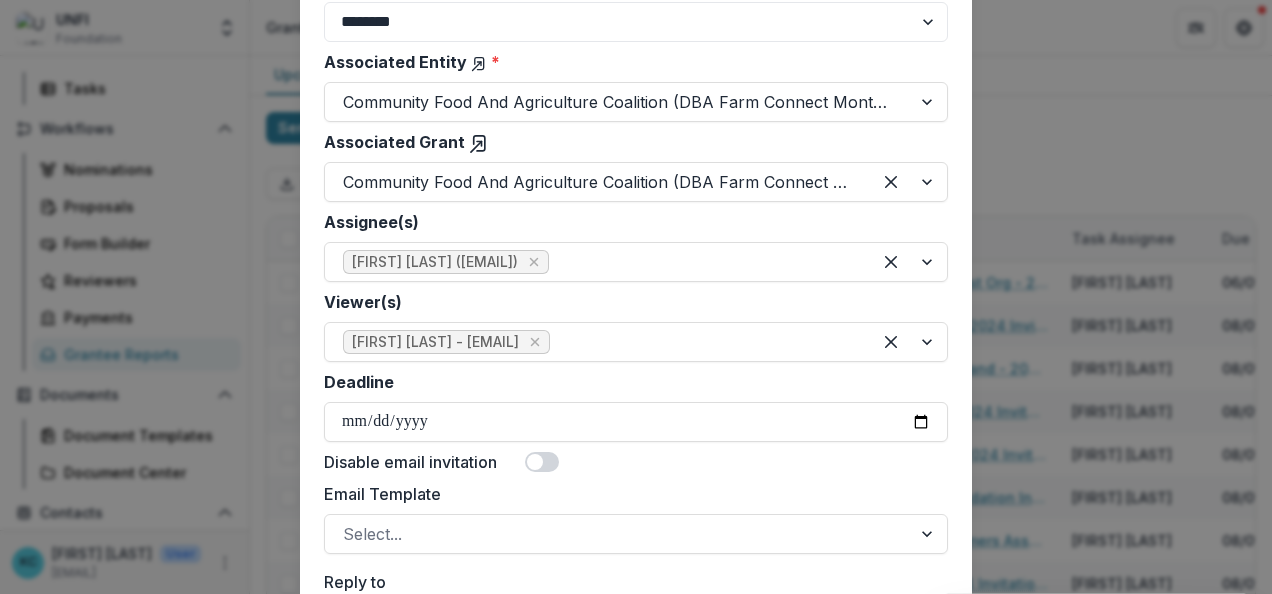 scroll, scrollTop: 589, scrollLeft: 0, axis: vertical 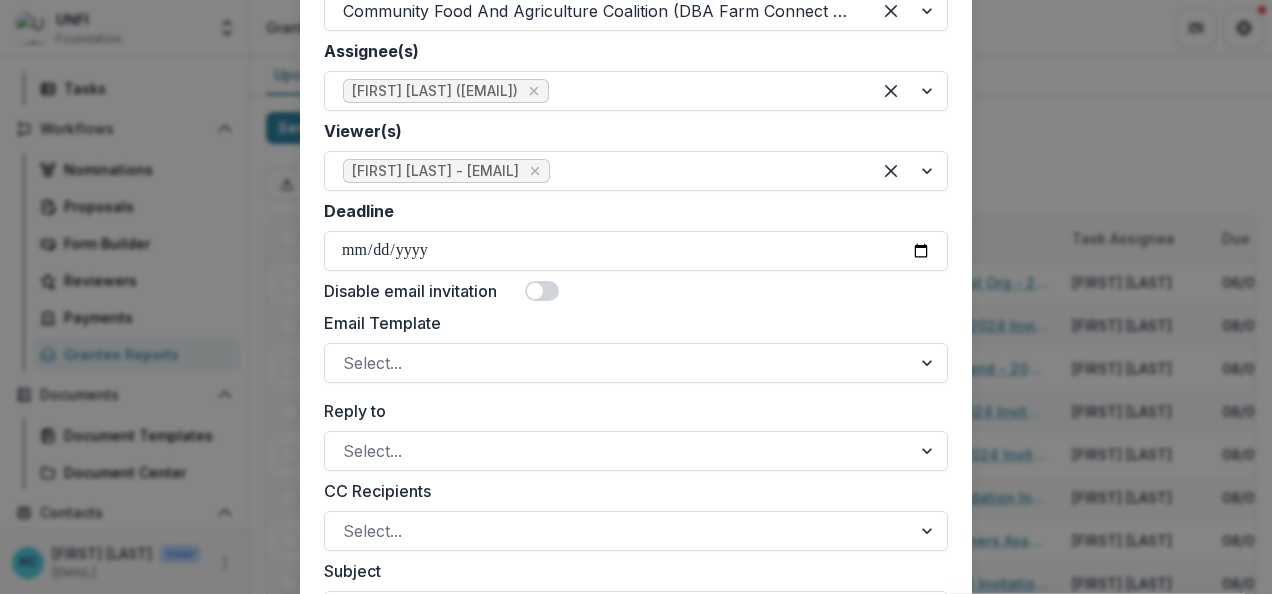 type on "**********" 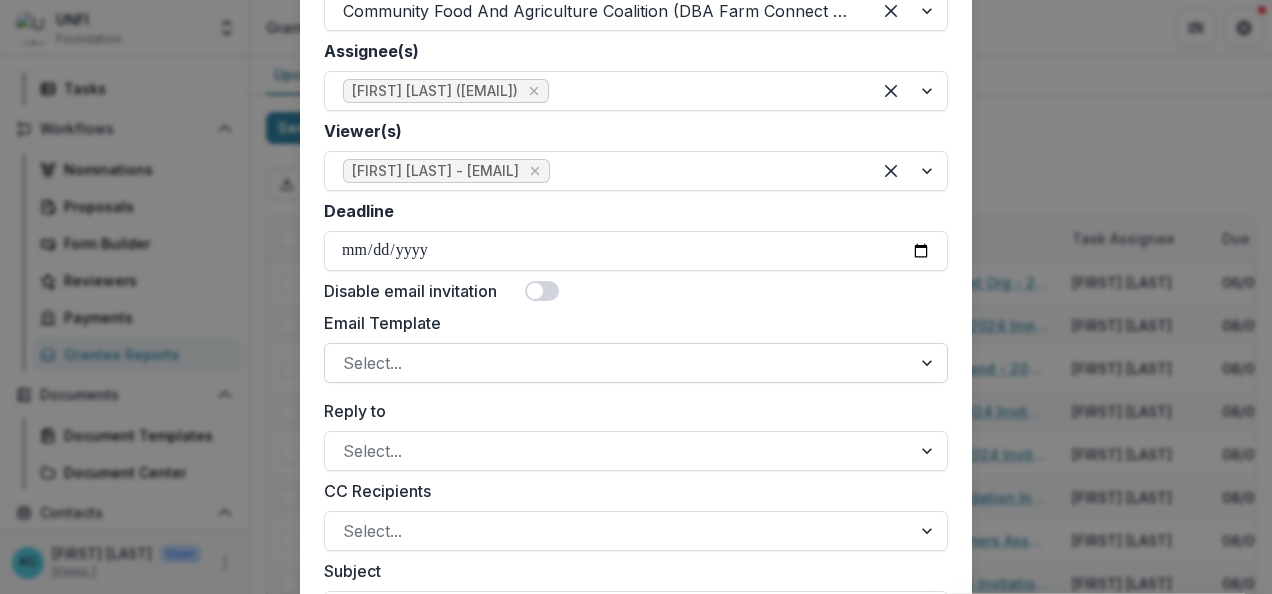 scroll, scrollTop: 657, scrollLeft: 0, axis: vertical 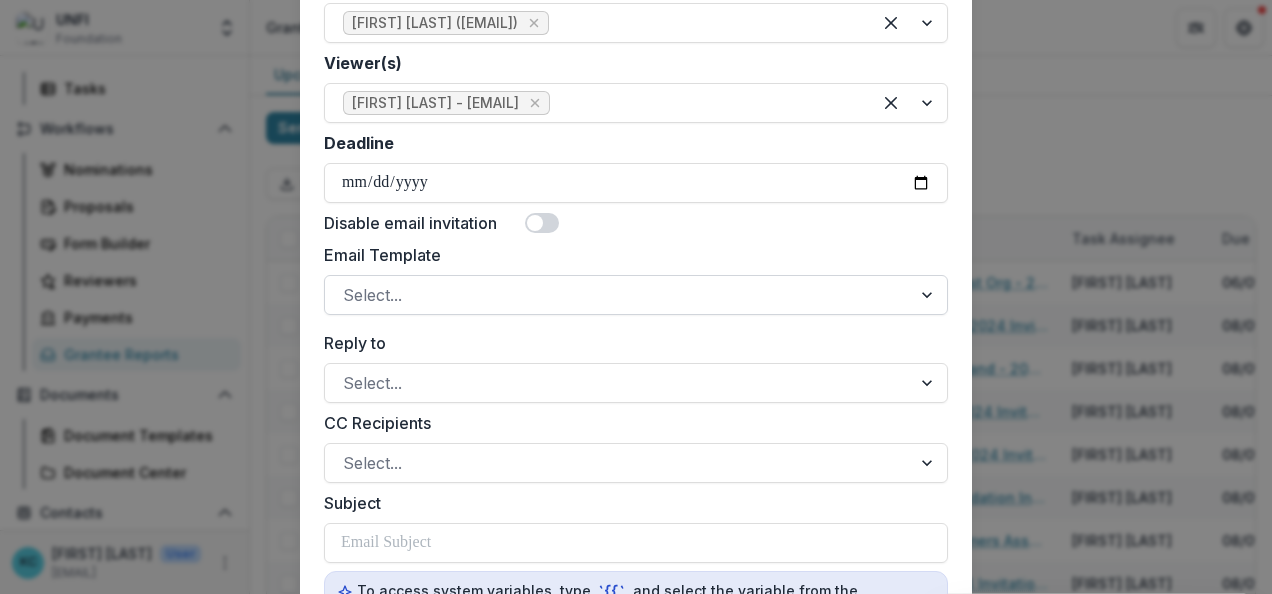 click at bounding box center (618, 295) 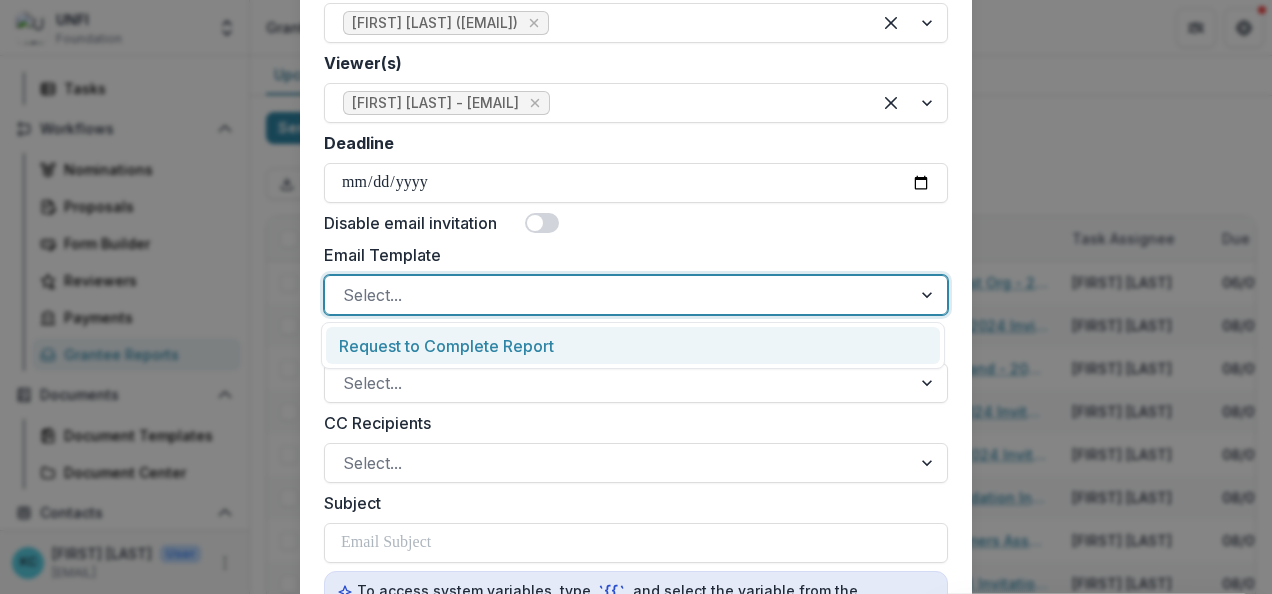 click on "Request to Complete Report" at bounding box center [633, 345] 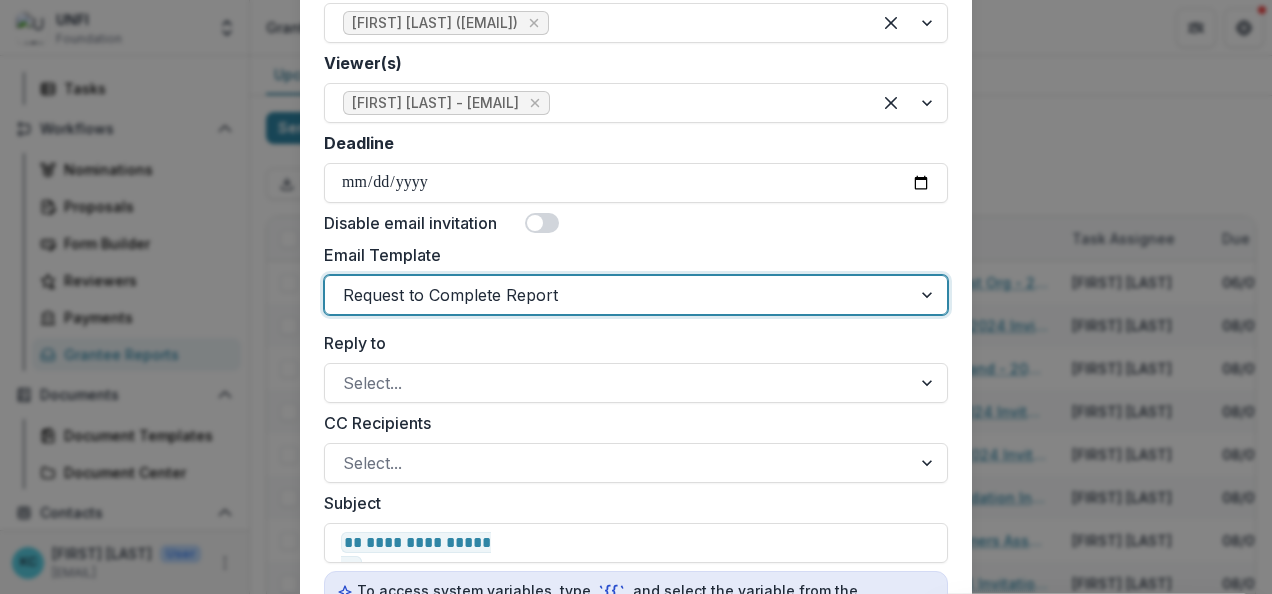 scroll, scrollTop: 725, scrollLeft: 0, axis: vertical 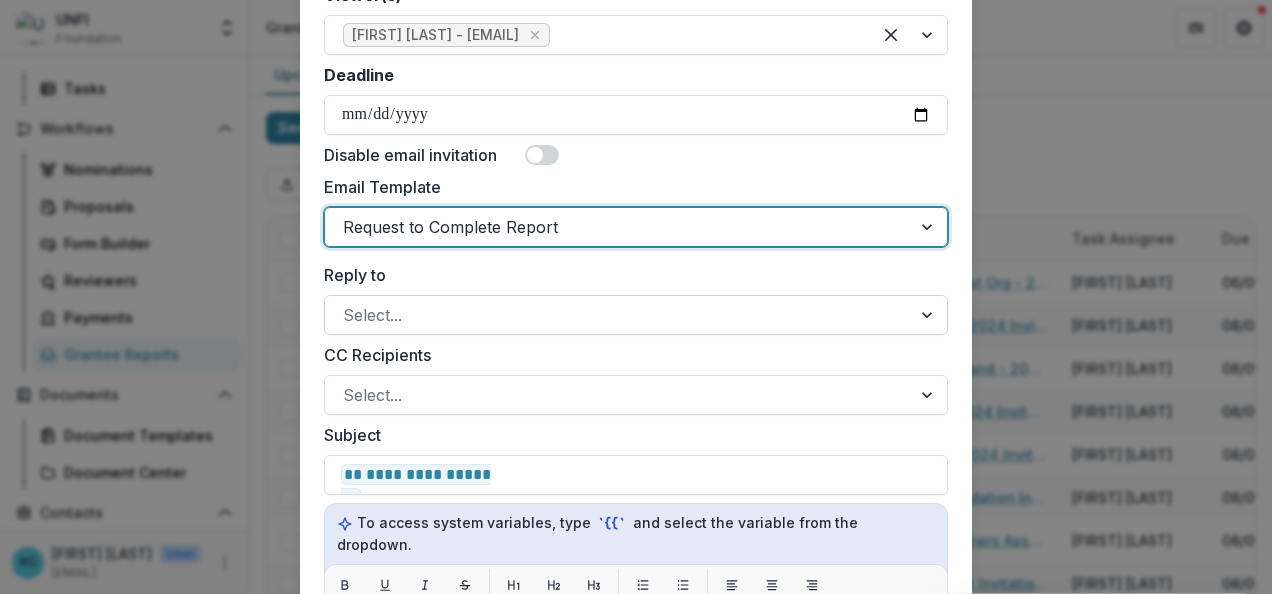 click at bounding box center (618, 315) 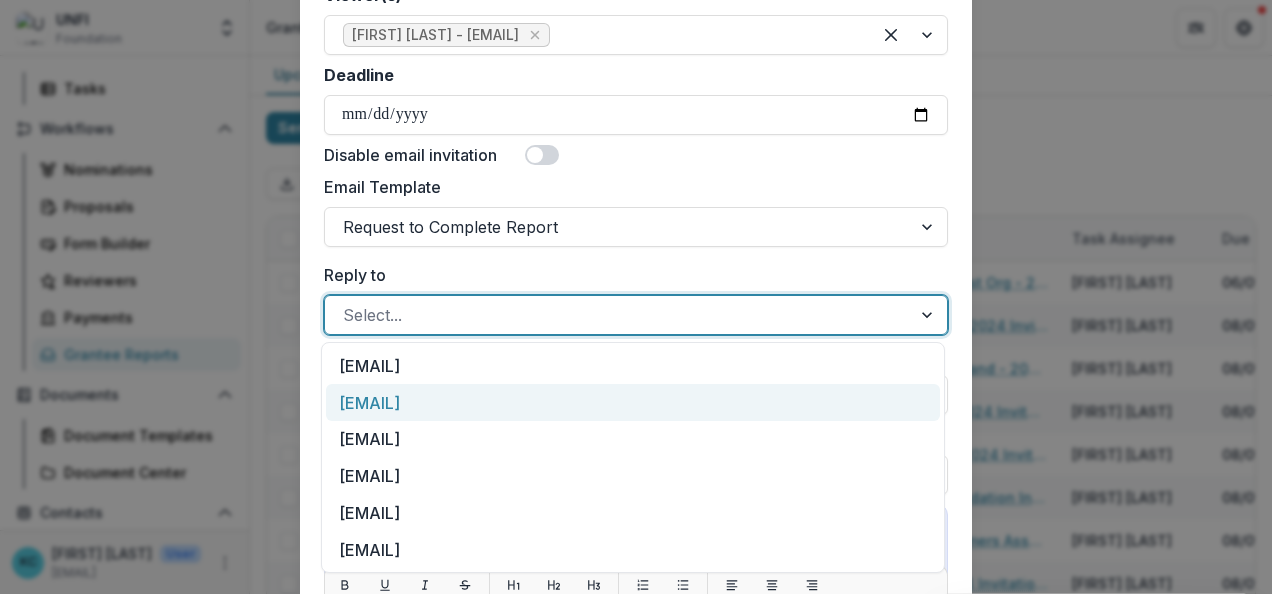 click on "Reply to" at bounding box center (630, 275) 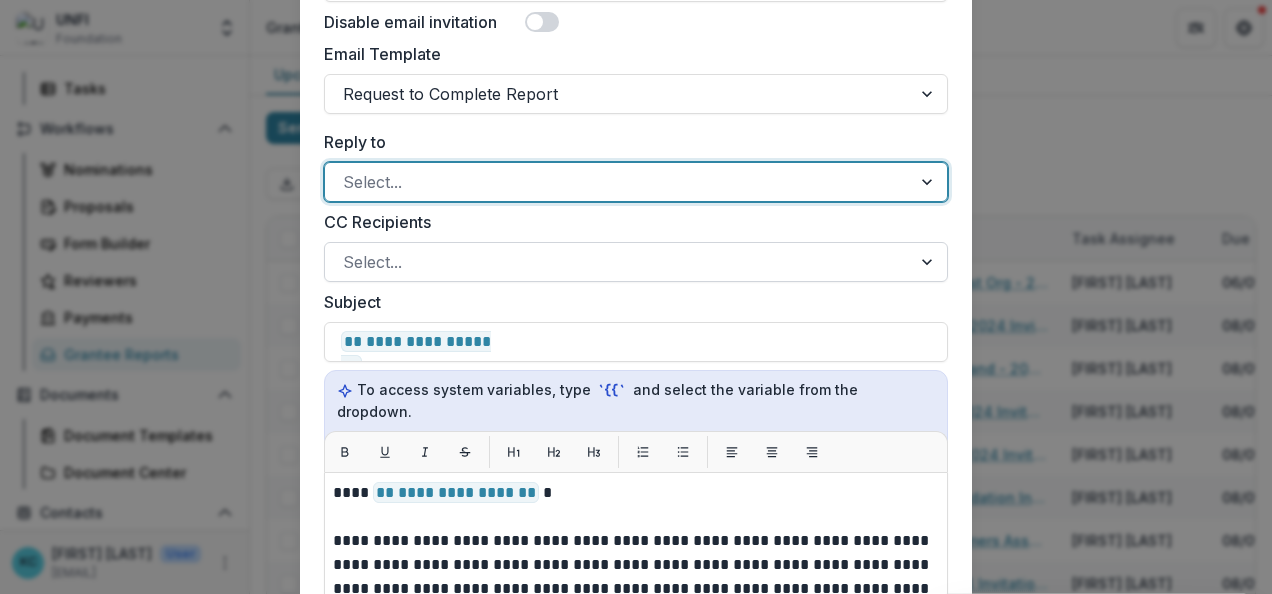 scroll, scrollTop: 859, scrollLeft: 0, axis: vertical 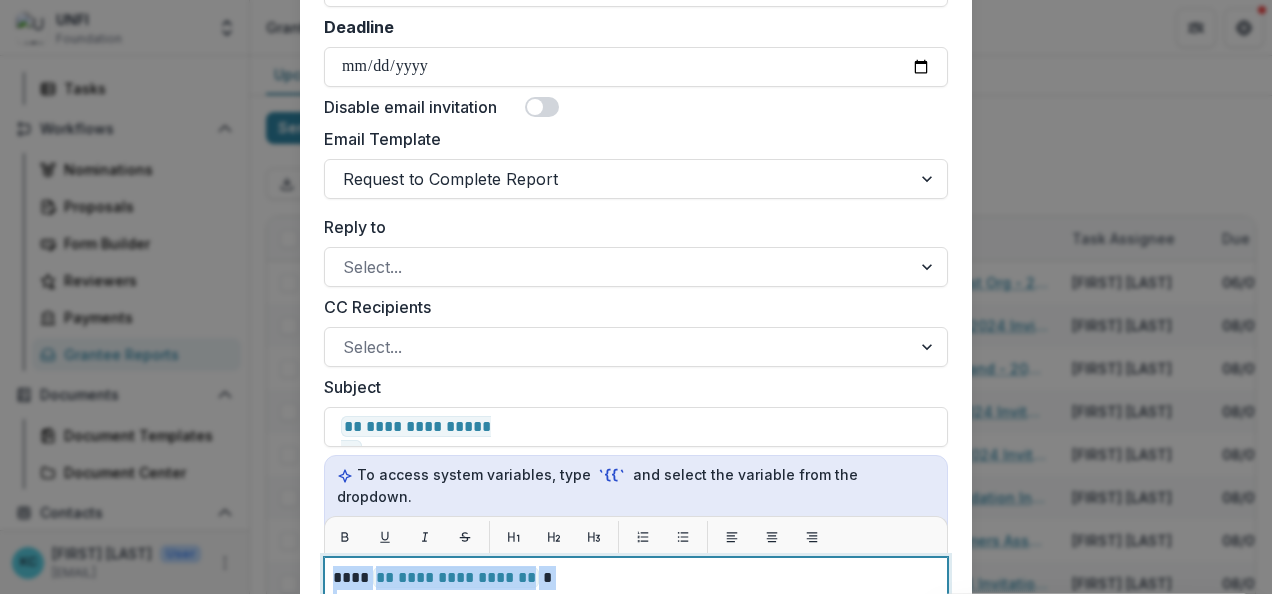 drag, startPoint x: 642, startPoint y: 420, endPoint x: 322, endPoint y: 528, distance: 337.7336 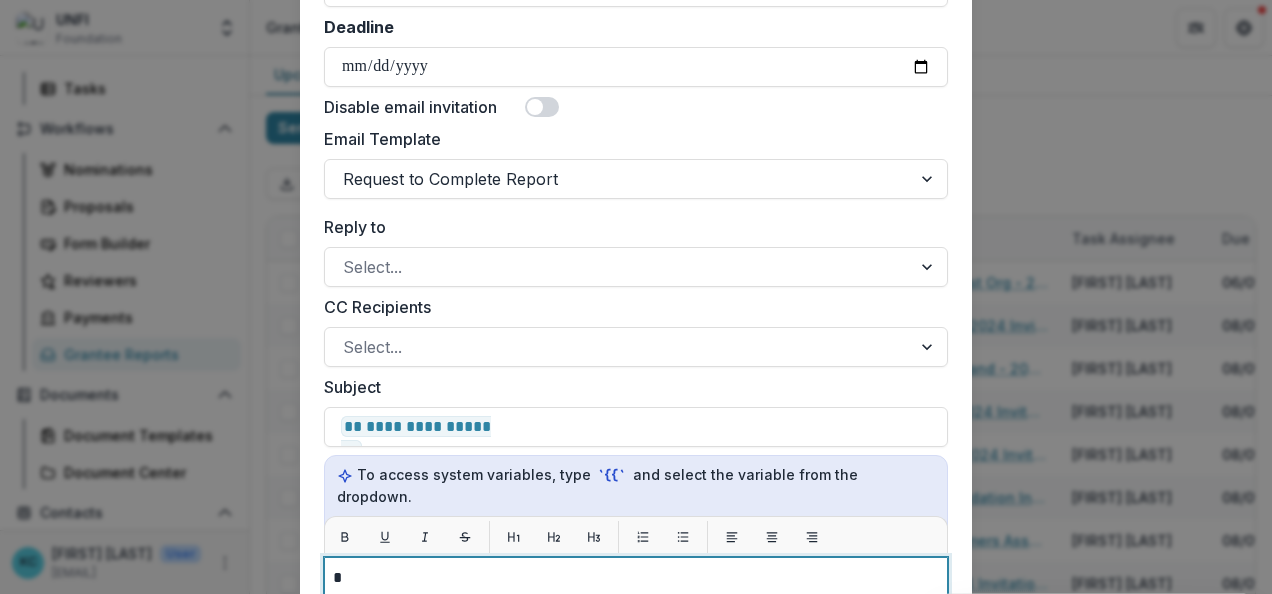 type 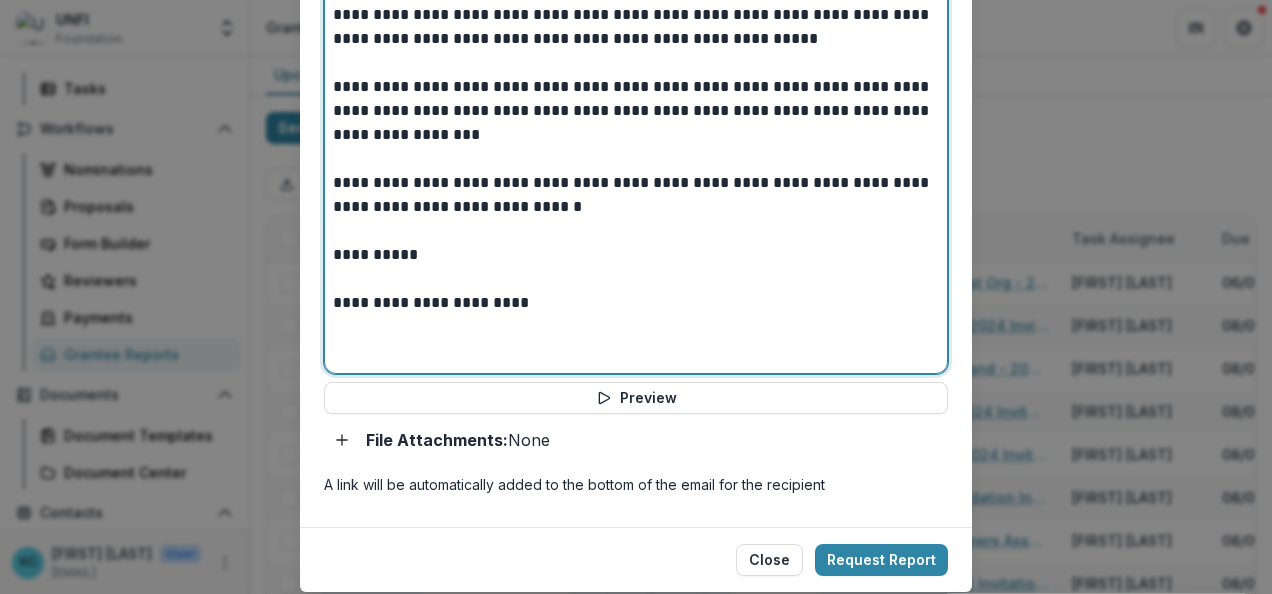 scroll, scrollTop: 1495, scrollLeft: 0, axis: vertical 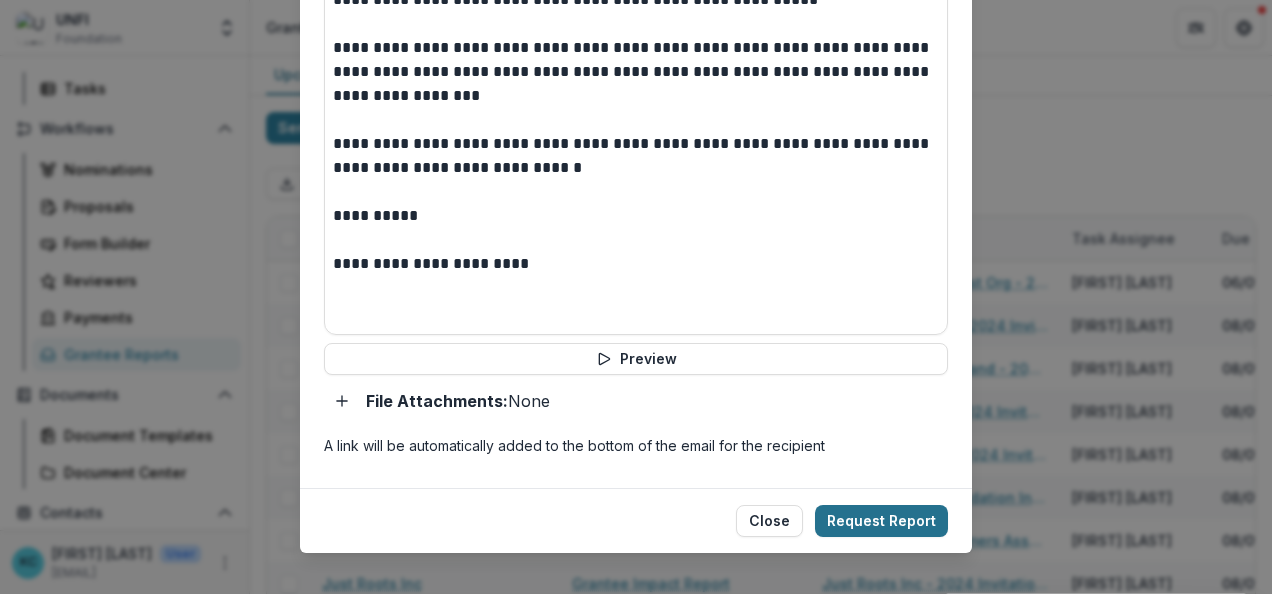 click on "Request Report" at bounding box center (881, 521) 